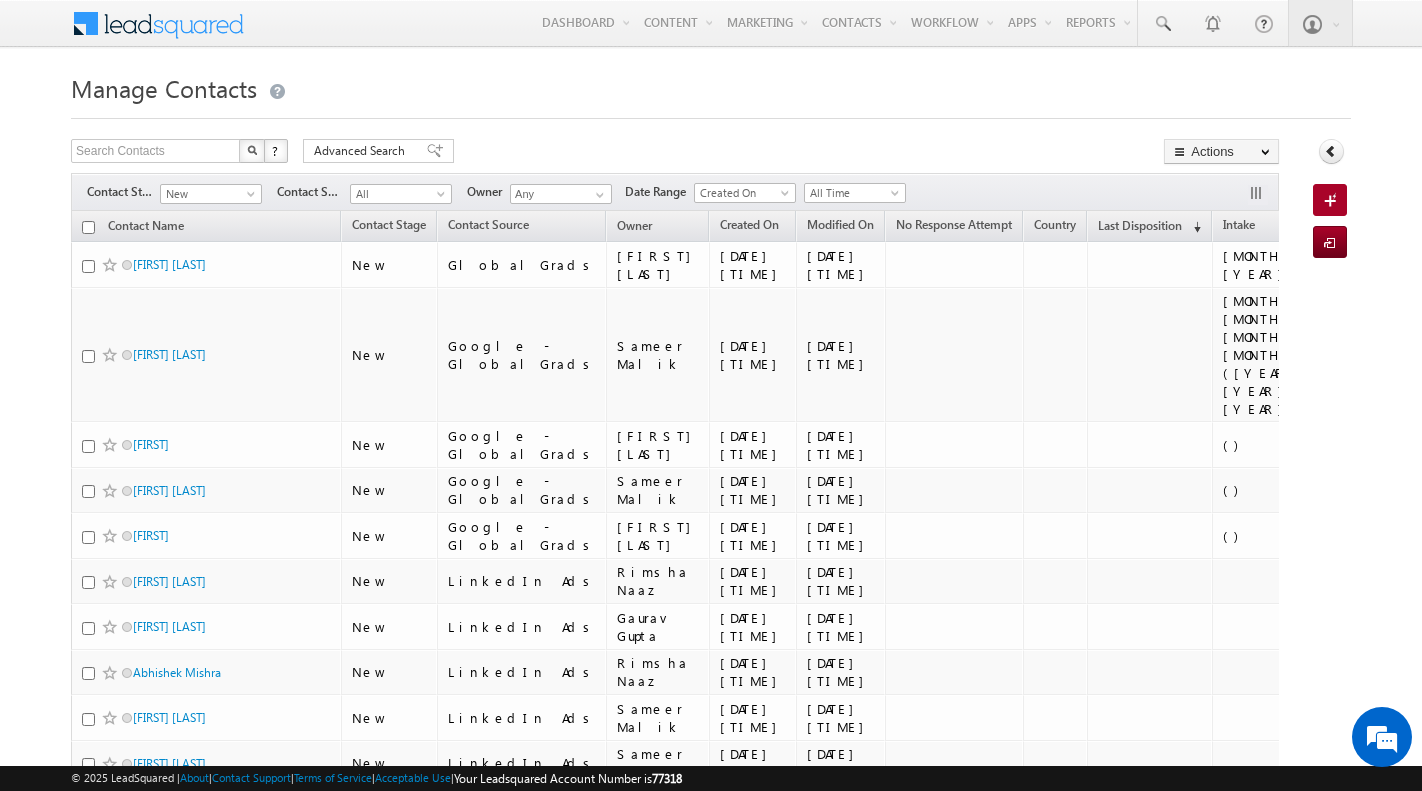 scroll, scrollTop: 0, scrollLeft: 0, axis: both 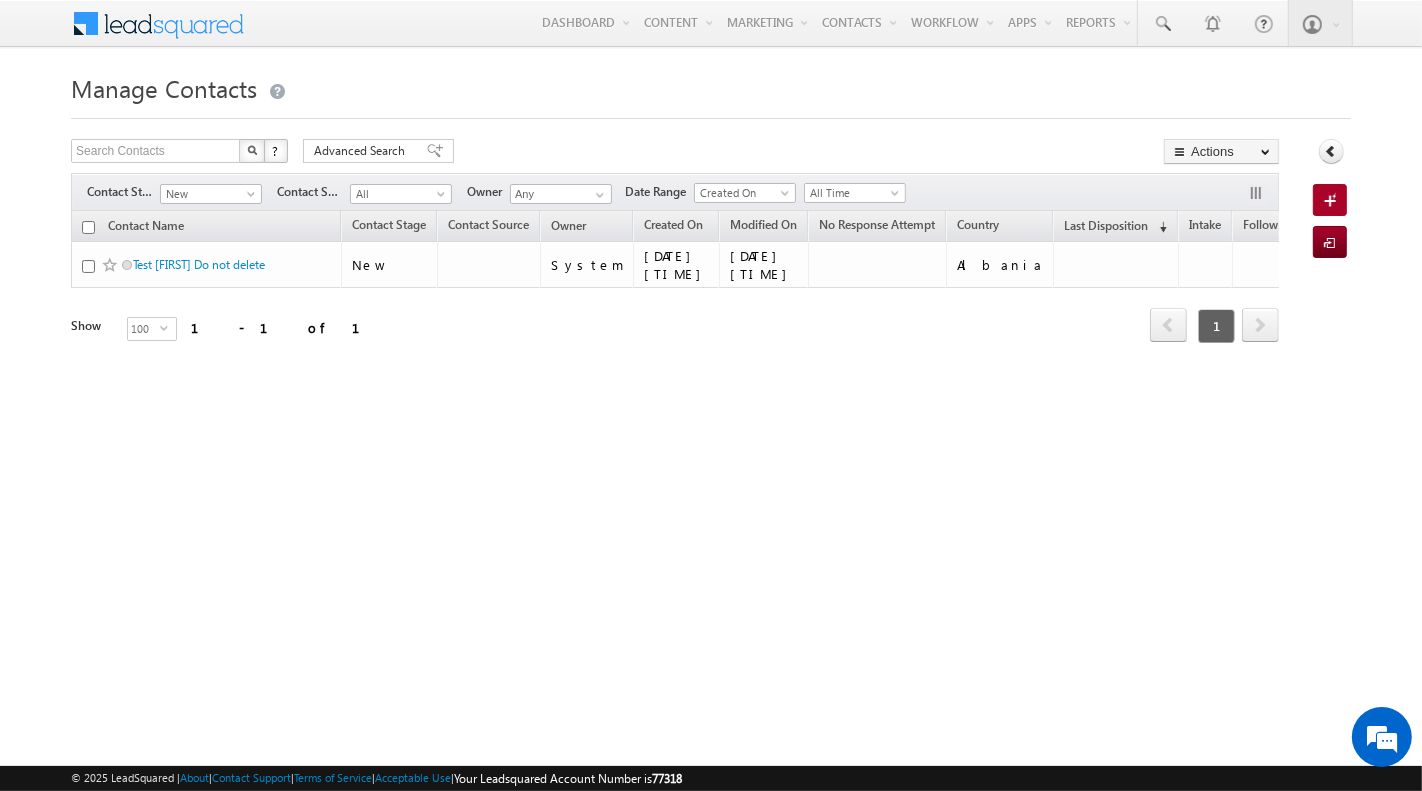 click on "New" at bounding box center [211, 191] 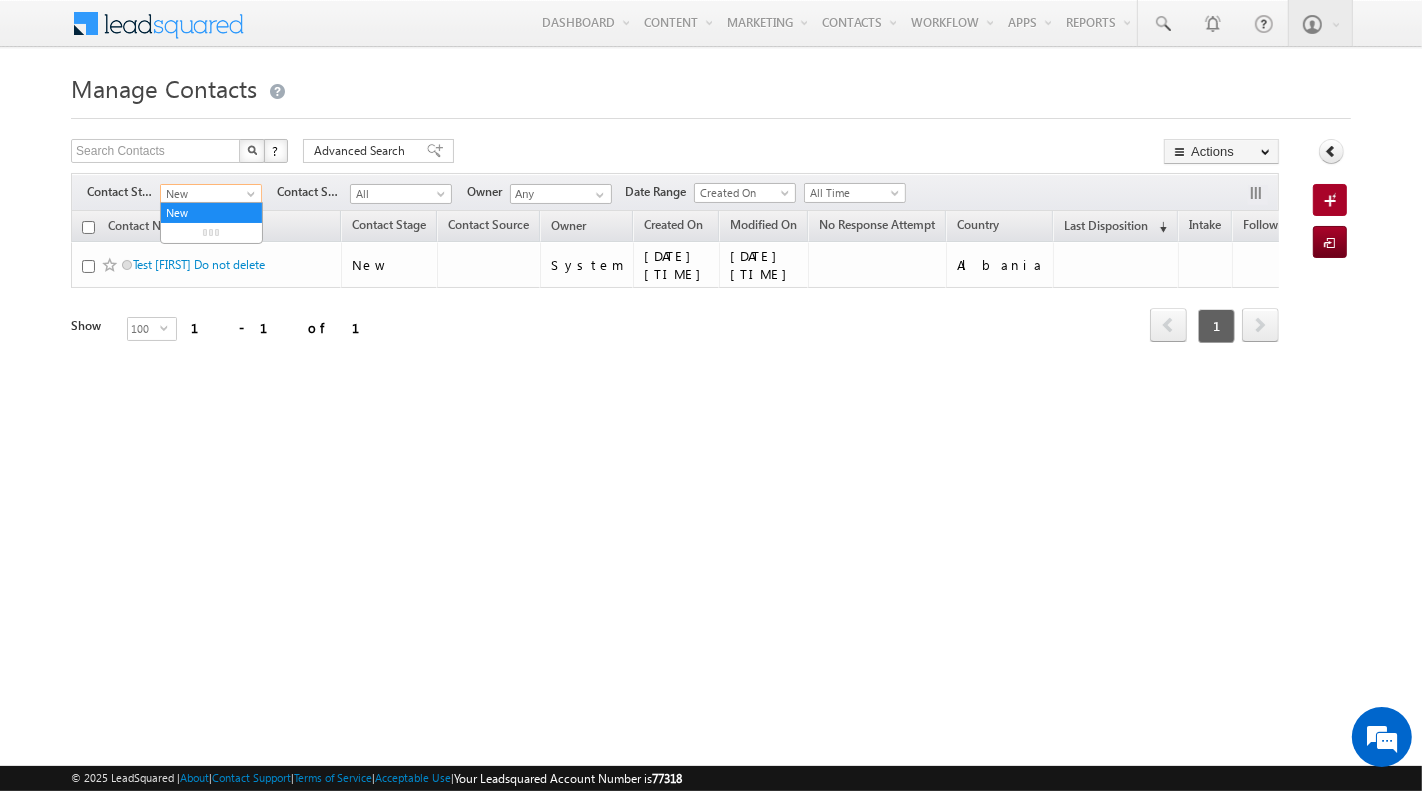 click on "New" at bounding box center (208, 194) 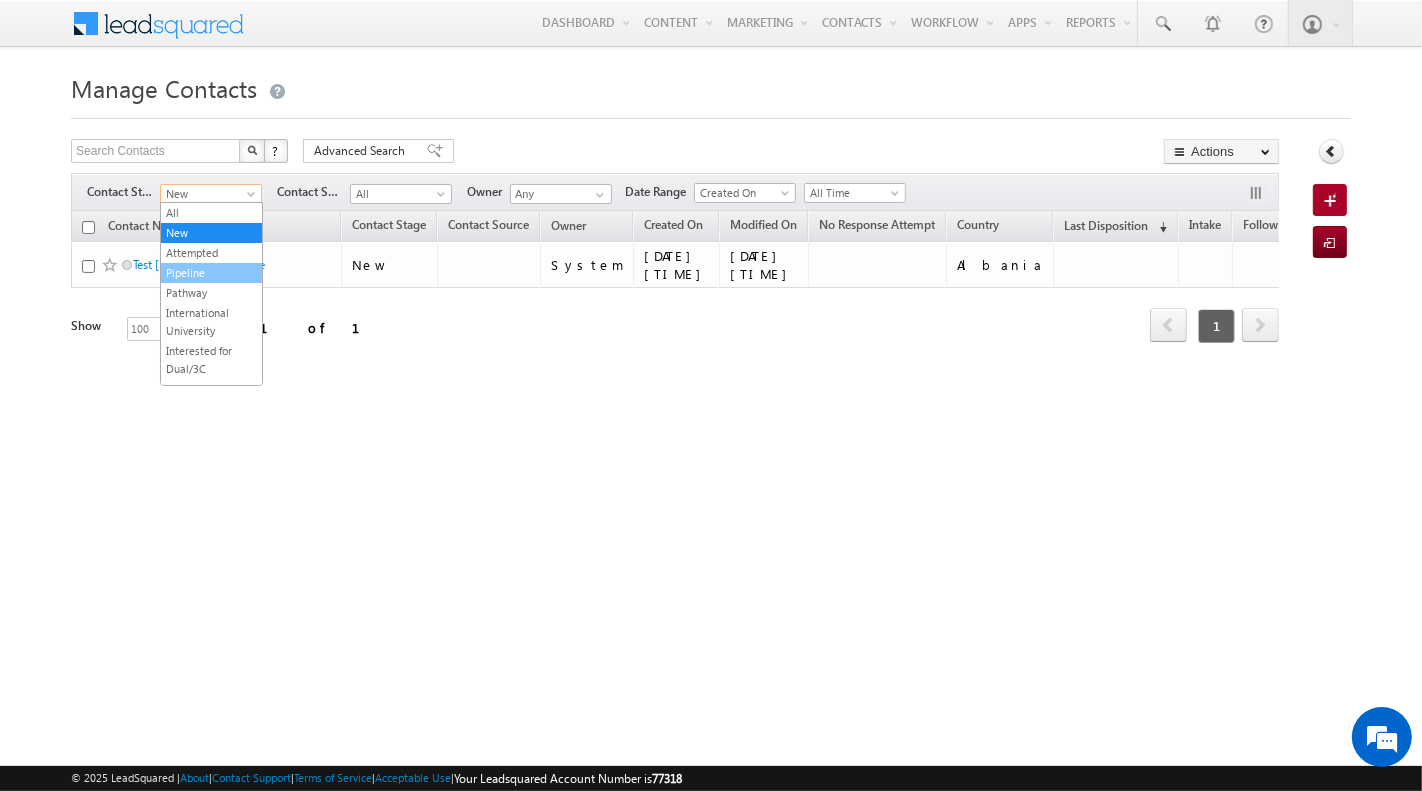click on "Pipeline" at bounding box center [211, 273] 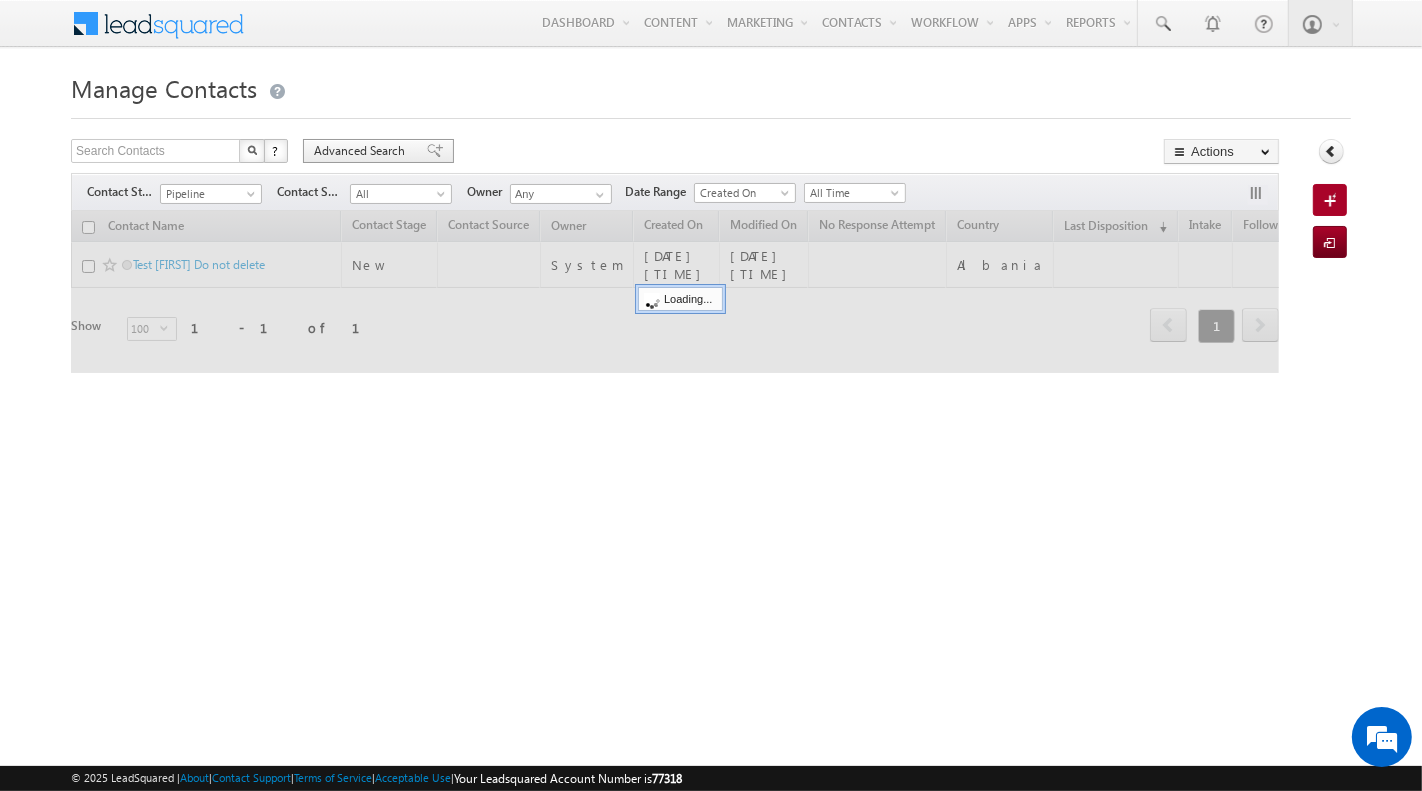click on "Advanced Search" at bounding box center (362, 151) 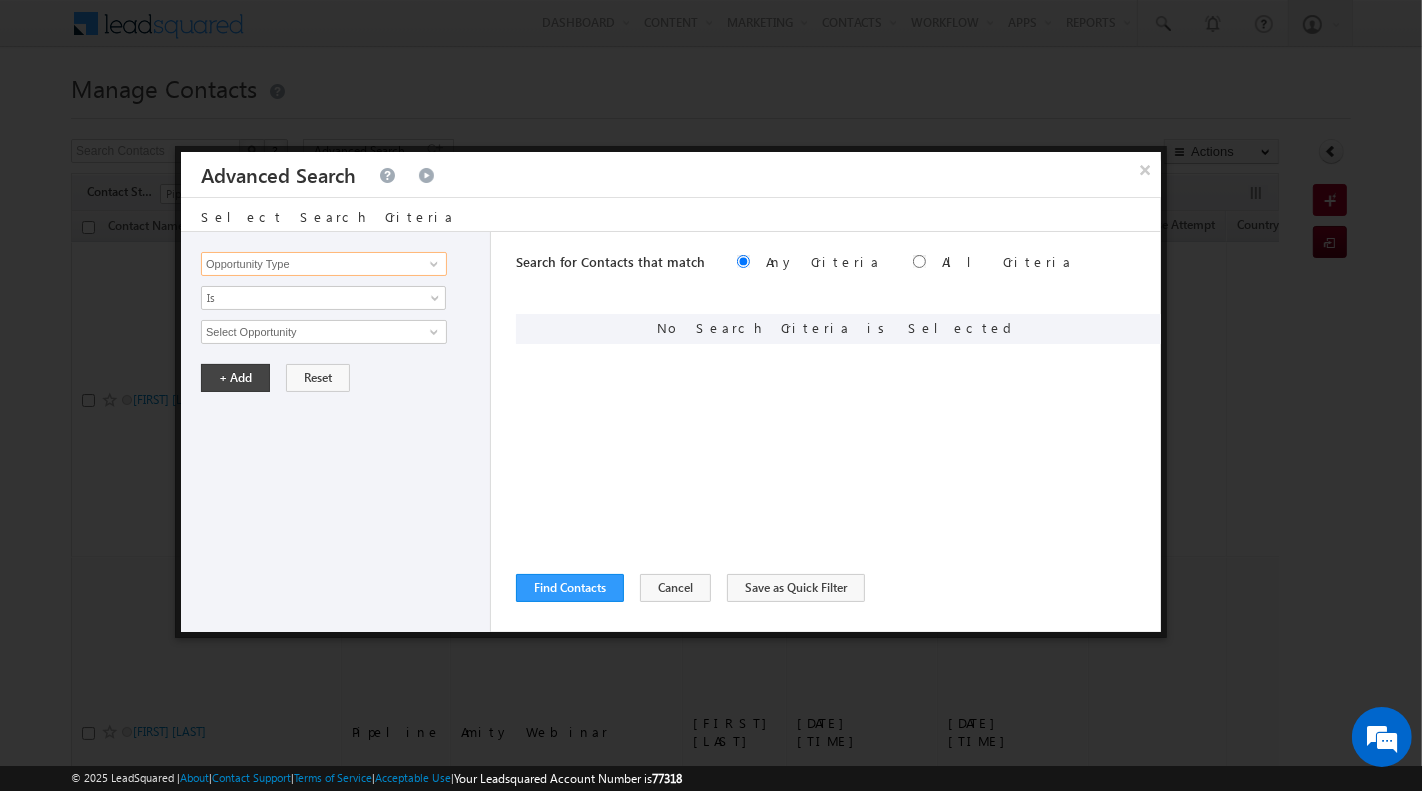 click on "Opportunity Type" at bounding box center (324, 264) 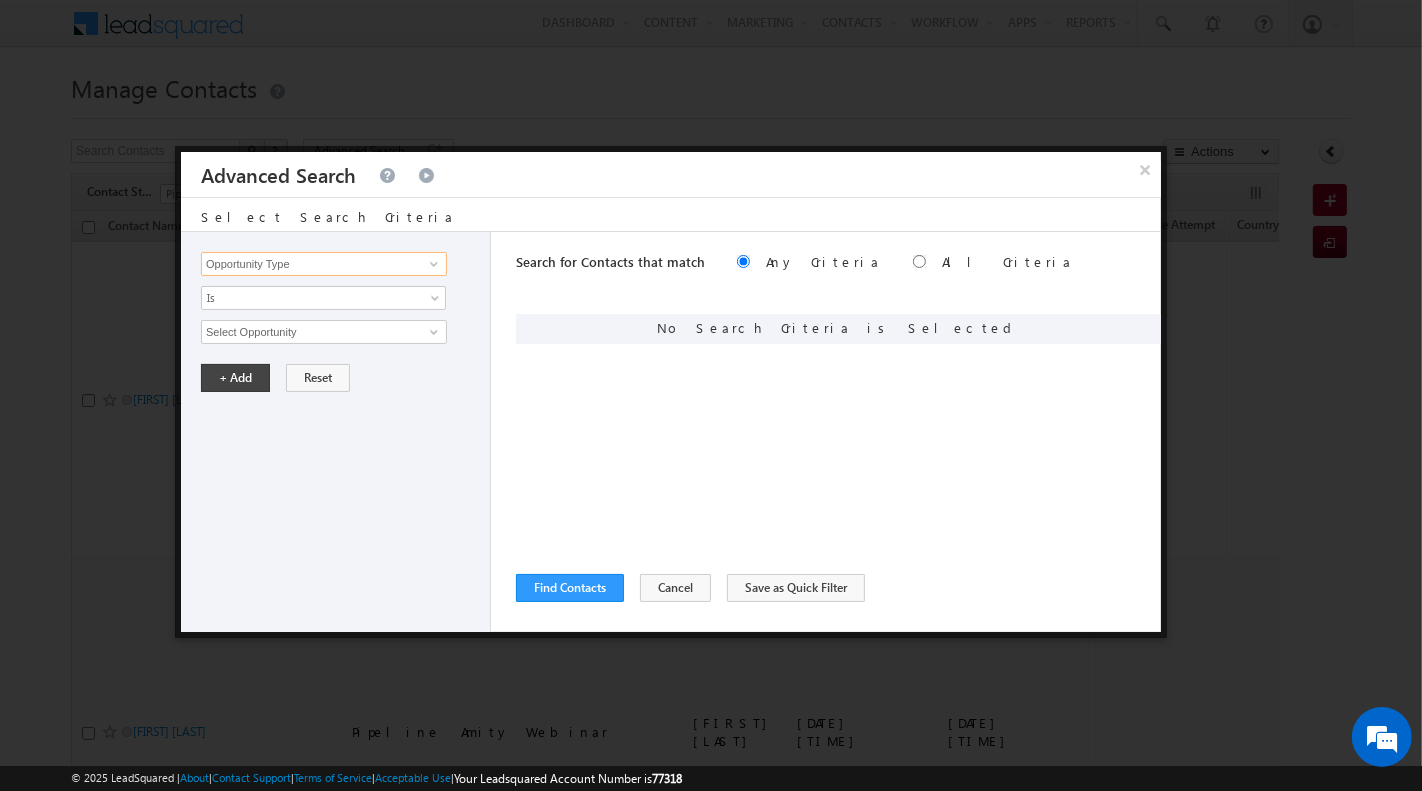 scroll, scrollTop: 0, scrollLeft: 0, axis: both 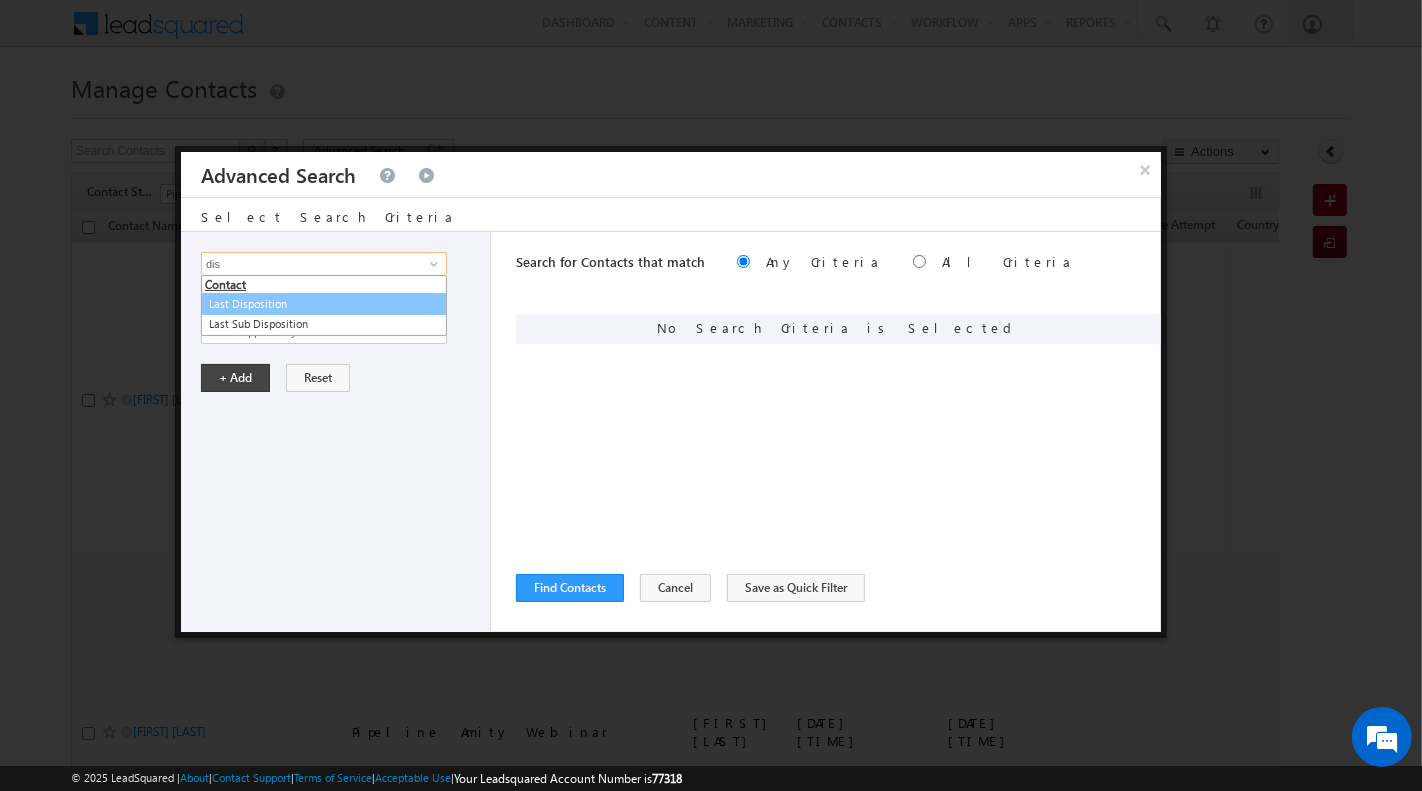 click on "Last Disposition" at bounding box center [324, 304] 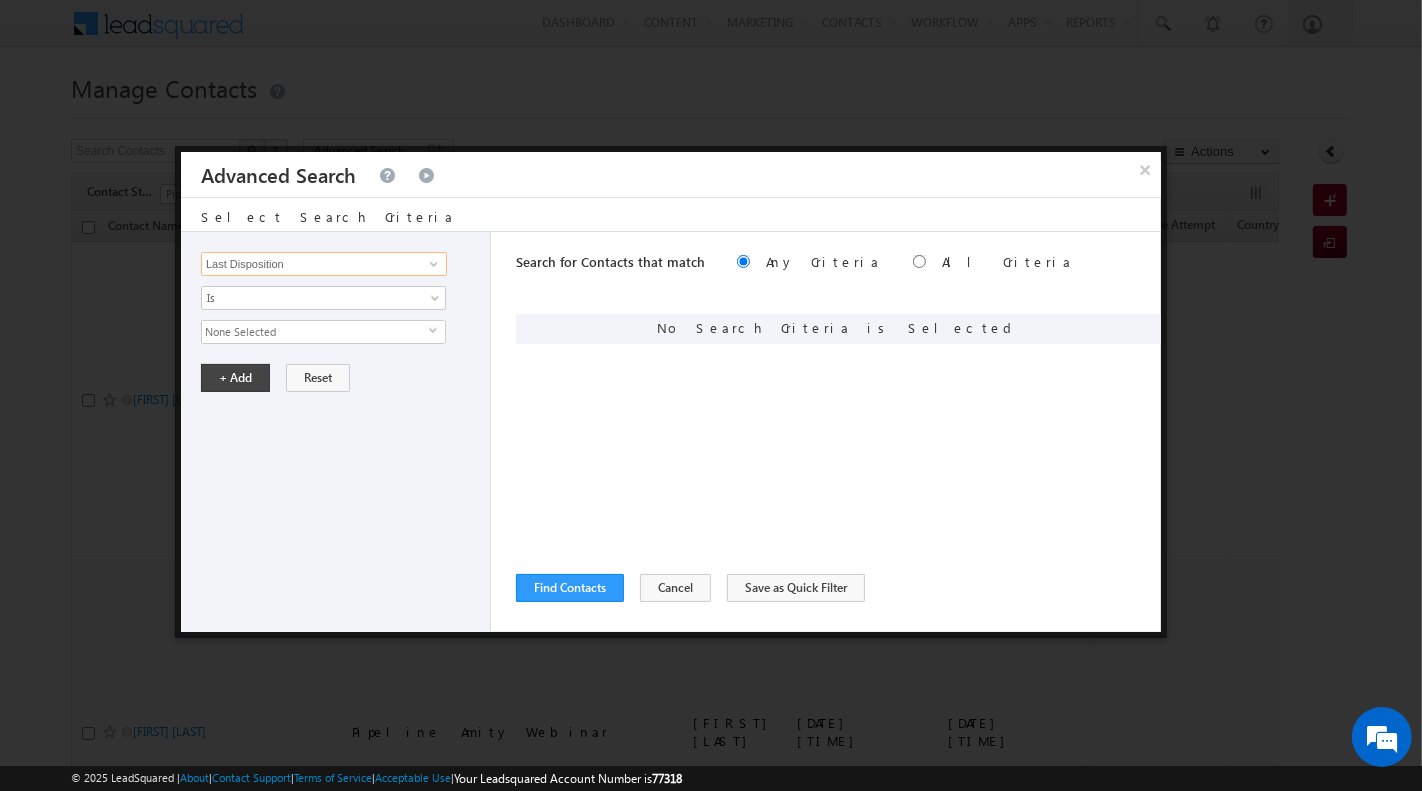 type on "Last Disposition" 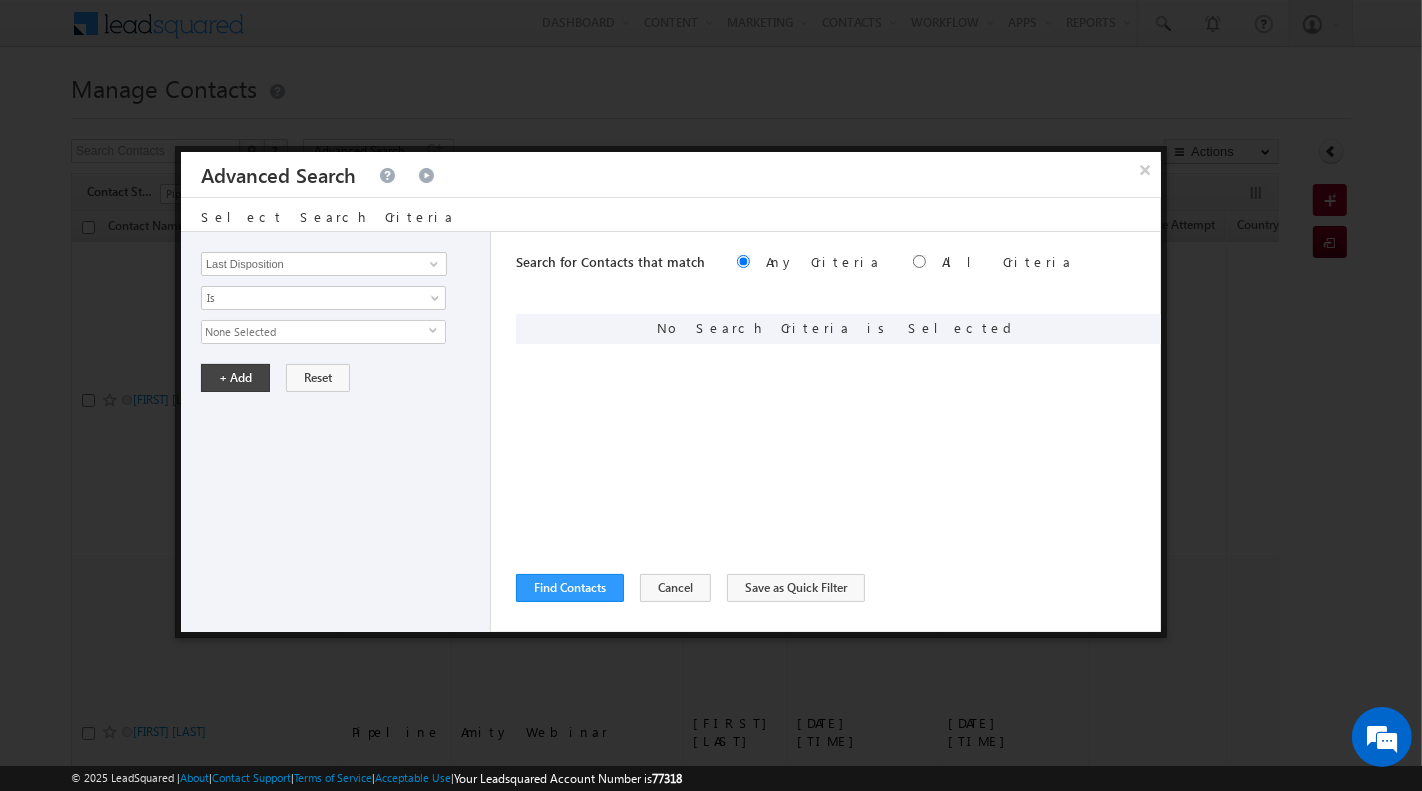 click on "None Selected" at bounding box center (315, 332) 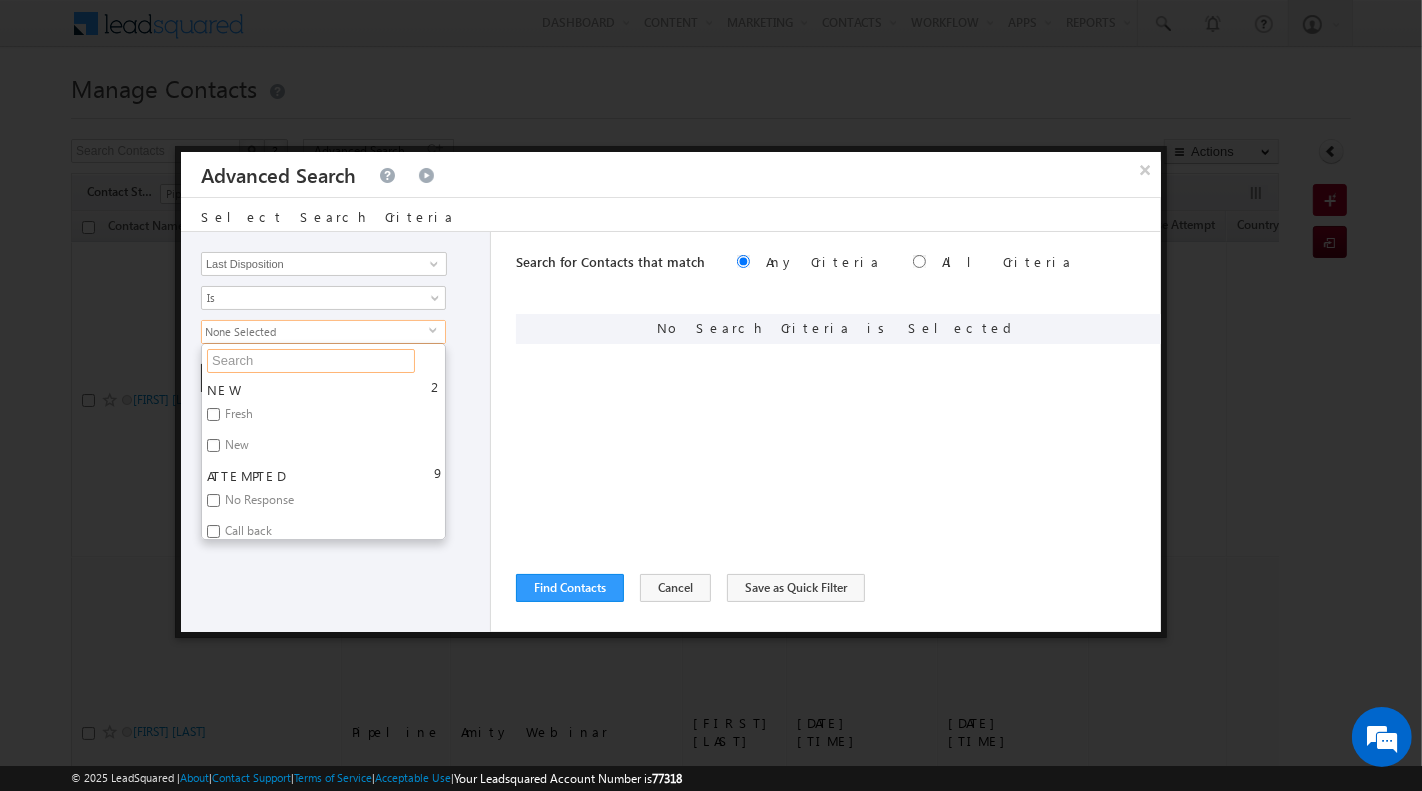 click at bounding box center (311, 361) 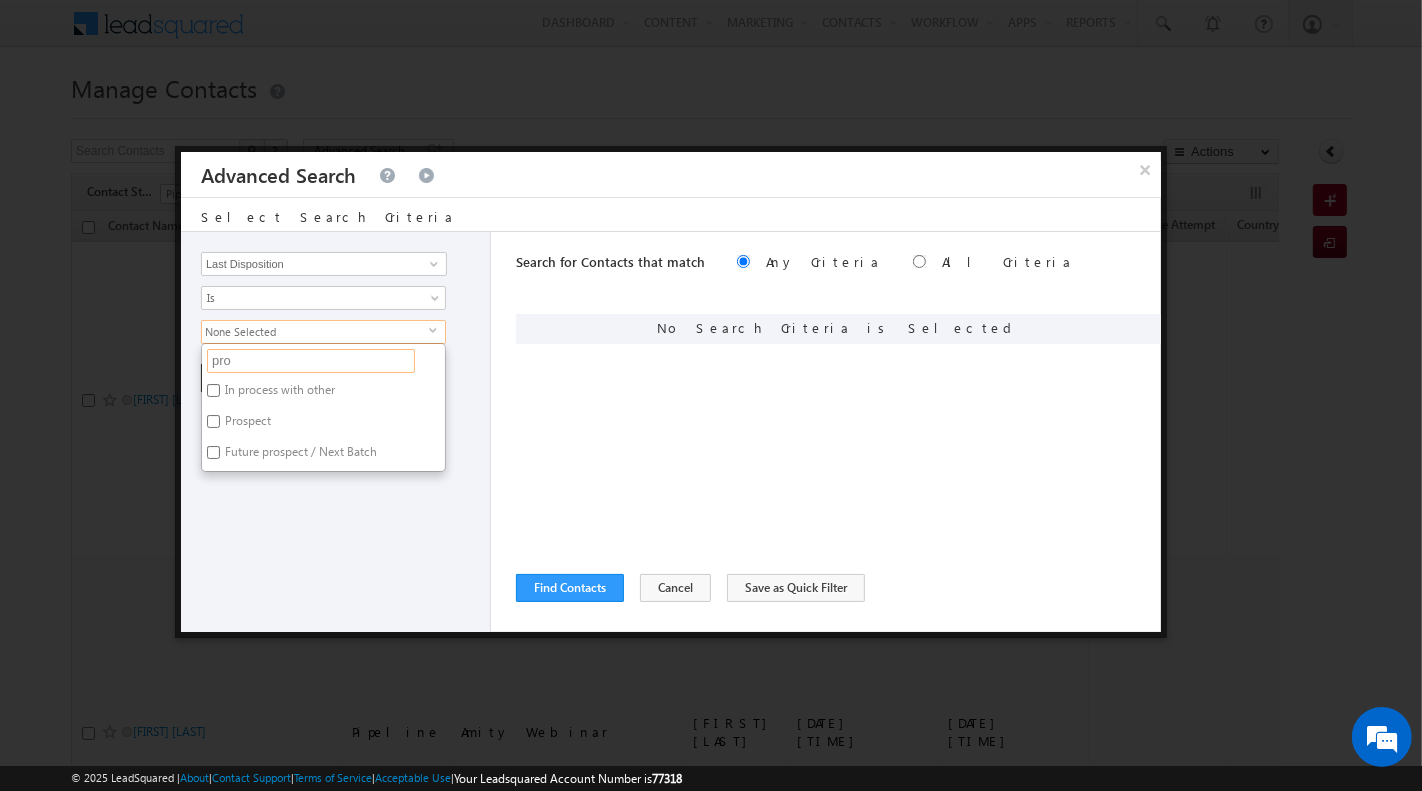 type on "pro" 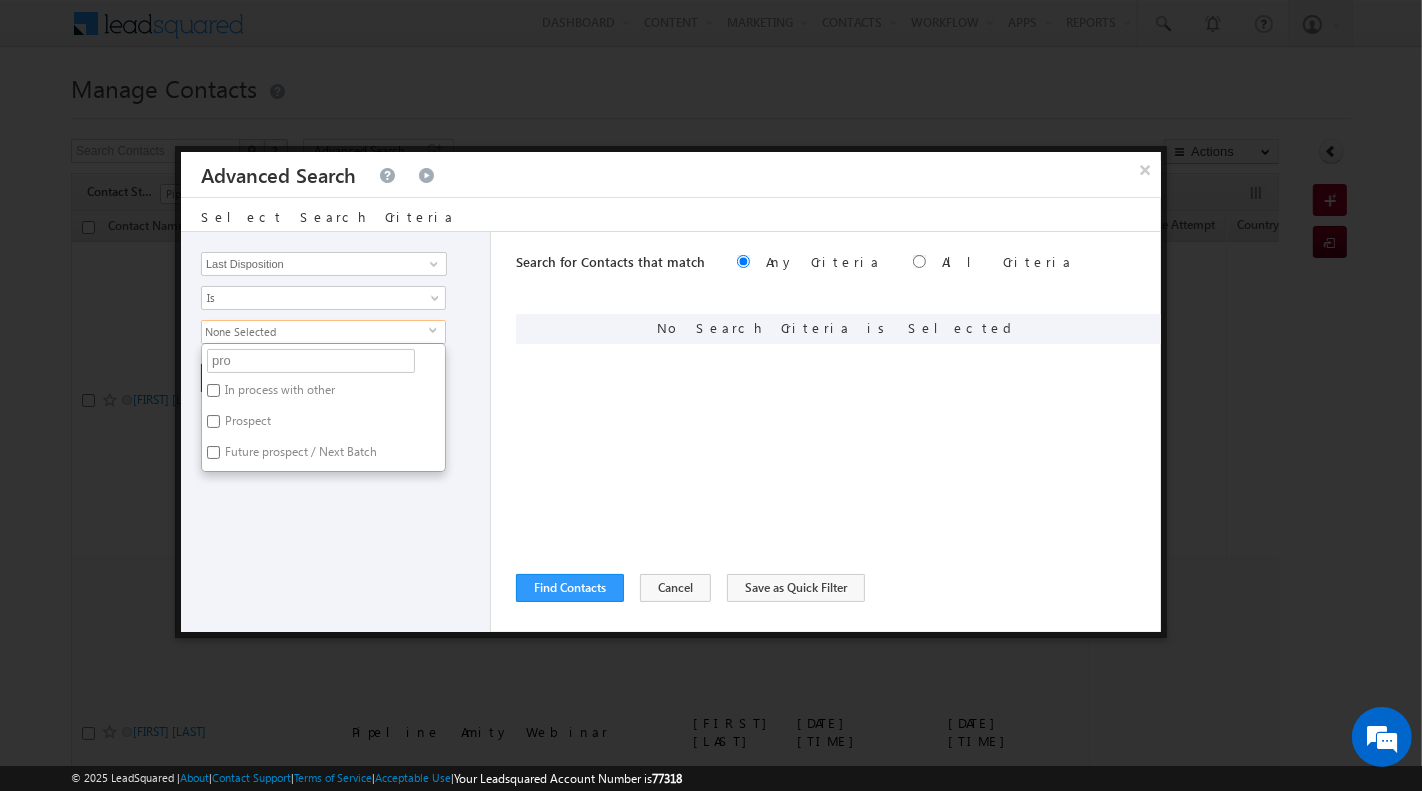 click on "Prospect" at bounding box center (246, 424) 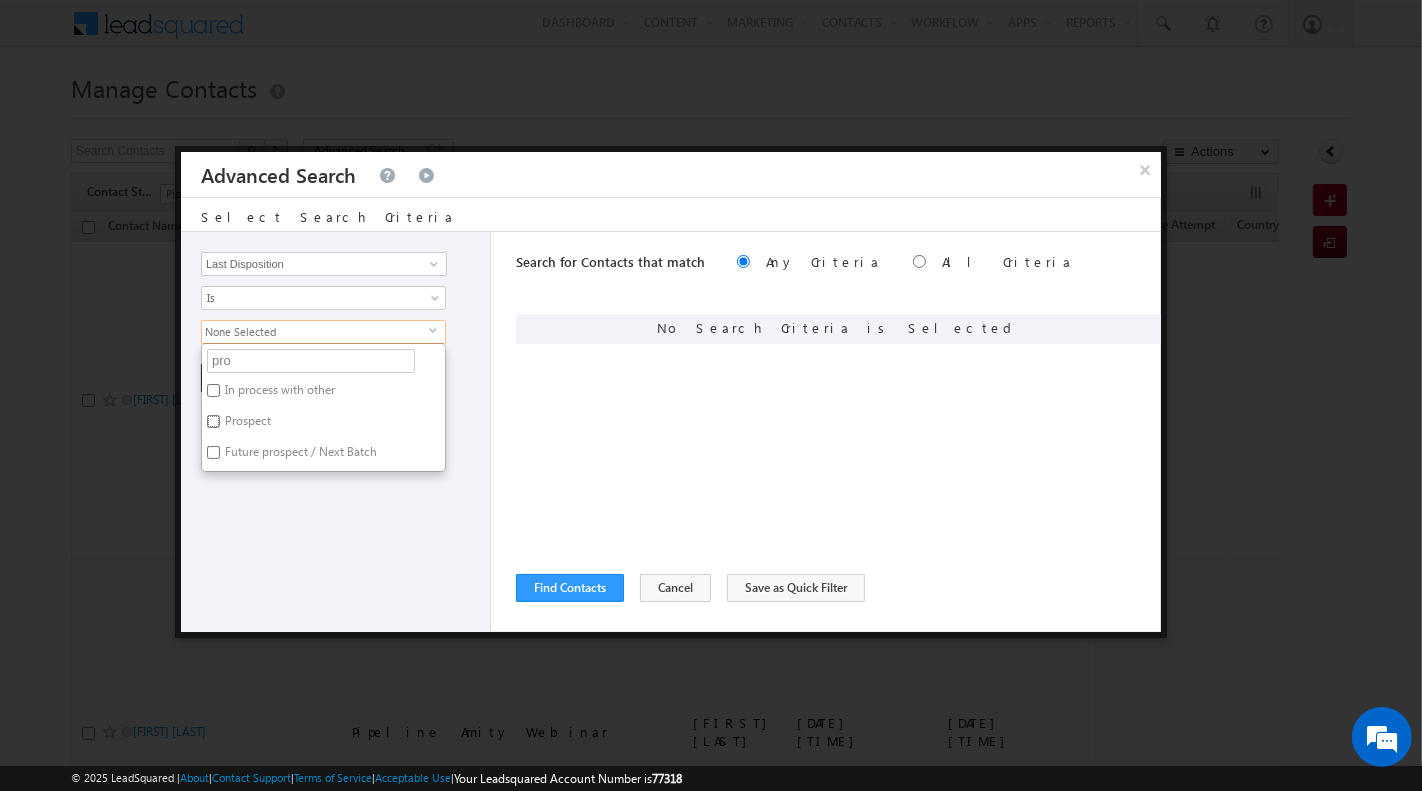 click on "Prospect" at bounding box center [213, 421] 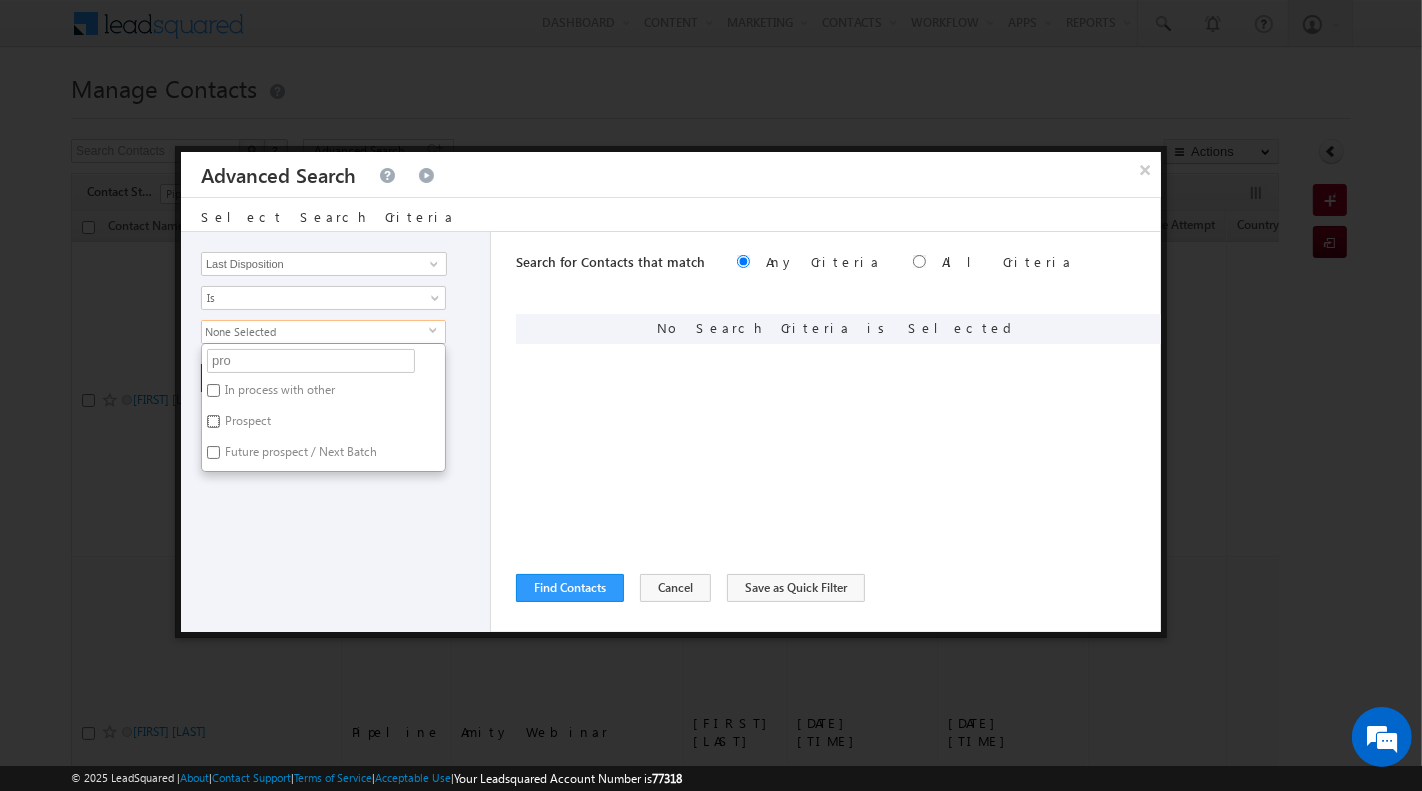 checkbox on "true" 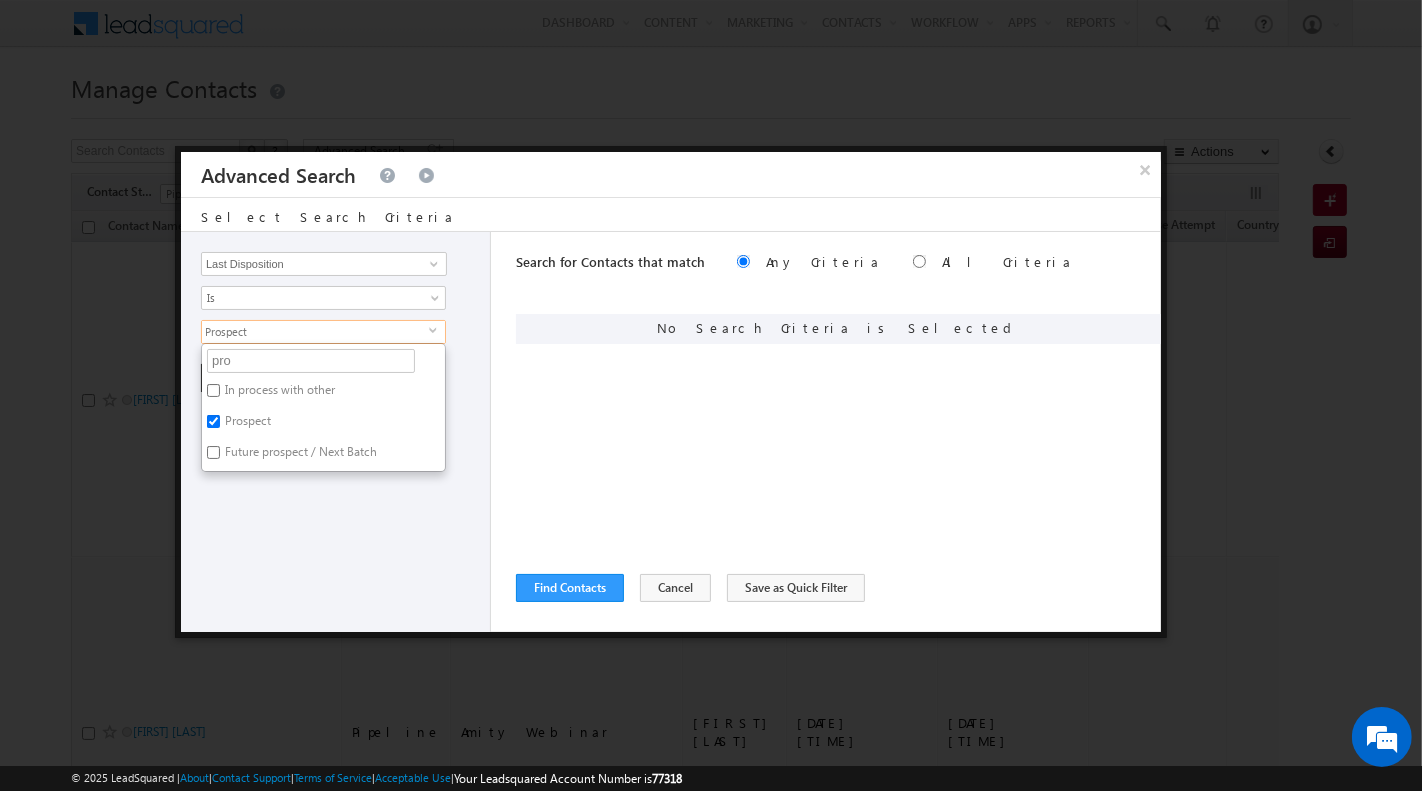 click on "Opportunity Type Contact Activity Task Sales Group  Prospect Id Address 1 Address 2 Any Specific University Or Program Application Status Assignment date current owner Auto Login URL City Class XII Marks Company Concentration Contact Number Contact Origin Contact Score Contact Source Contact Stage Conversion Referrer URL Counselling Done Date Counselling mode Country Country Interested In New Country Interested In Old Course Course Priority Created By Id Created On Created On Old Current Opt In Status Do Not Call Do Not Email Do Not SMS Do Not Track Do You Have Scholarships Do You Have Valid Passport Documents - Status Documents - University Proof Doc Documents - 10th Marksheet Documents - 12th Marksheet Documents - UG Degree Documents - UG Marksheets Documents - PG Degree Documents - PG Marksheets Documents - Resume/CV Documents - LOR Documents - SOP Documents - Passport Documents - ELT Documents - Amity Pathway Certificate Documents - COL Documents - Deposit fee Email Intake" at bounding box center [336, 432] 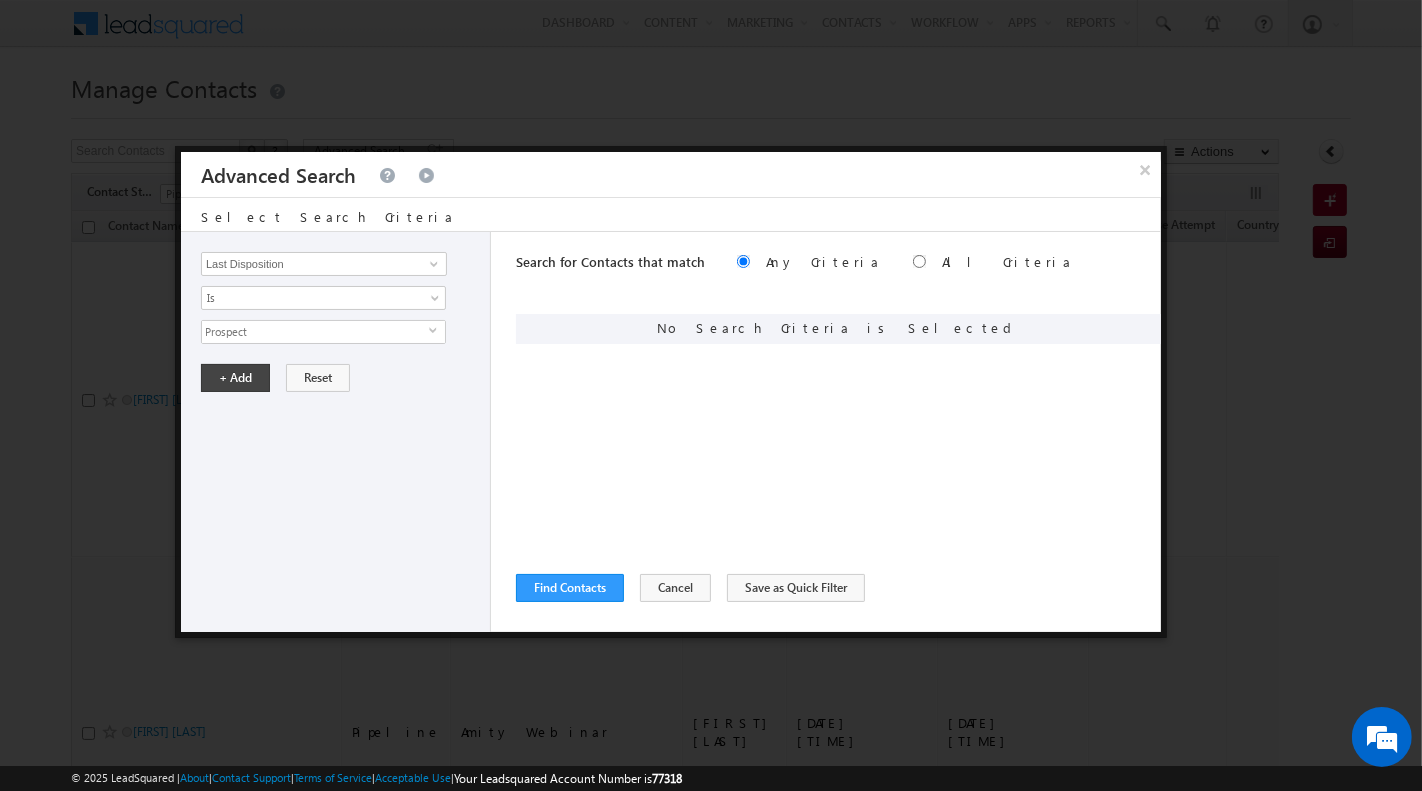 click on "Prospect" at bounding box center [315, 332] 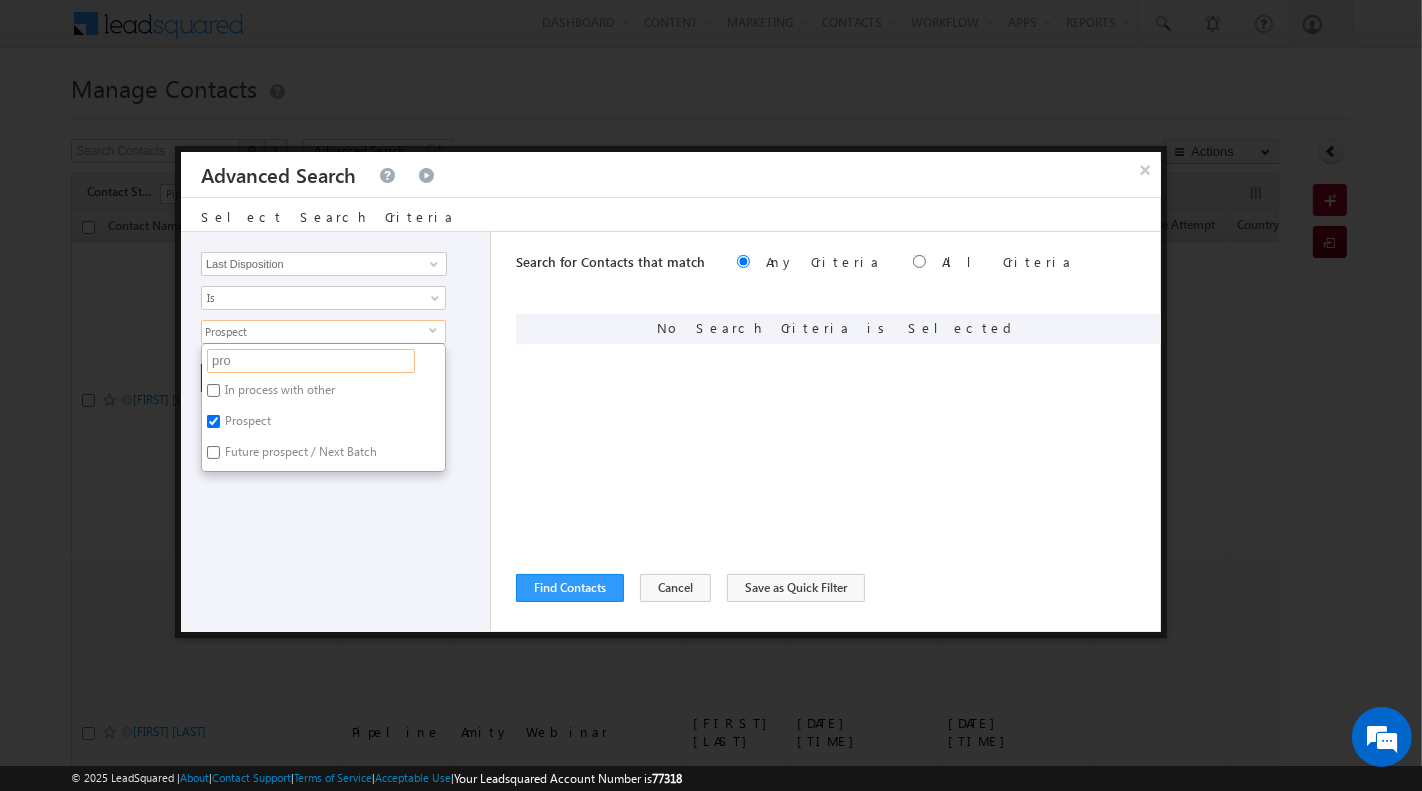 click on "pro" at bounding box center [311, 361] 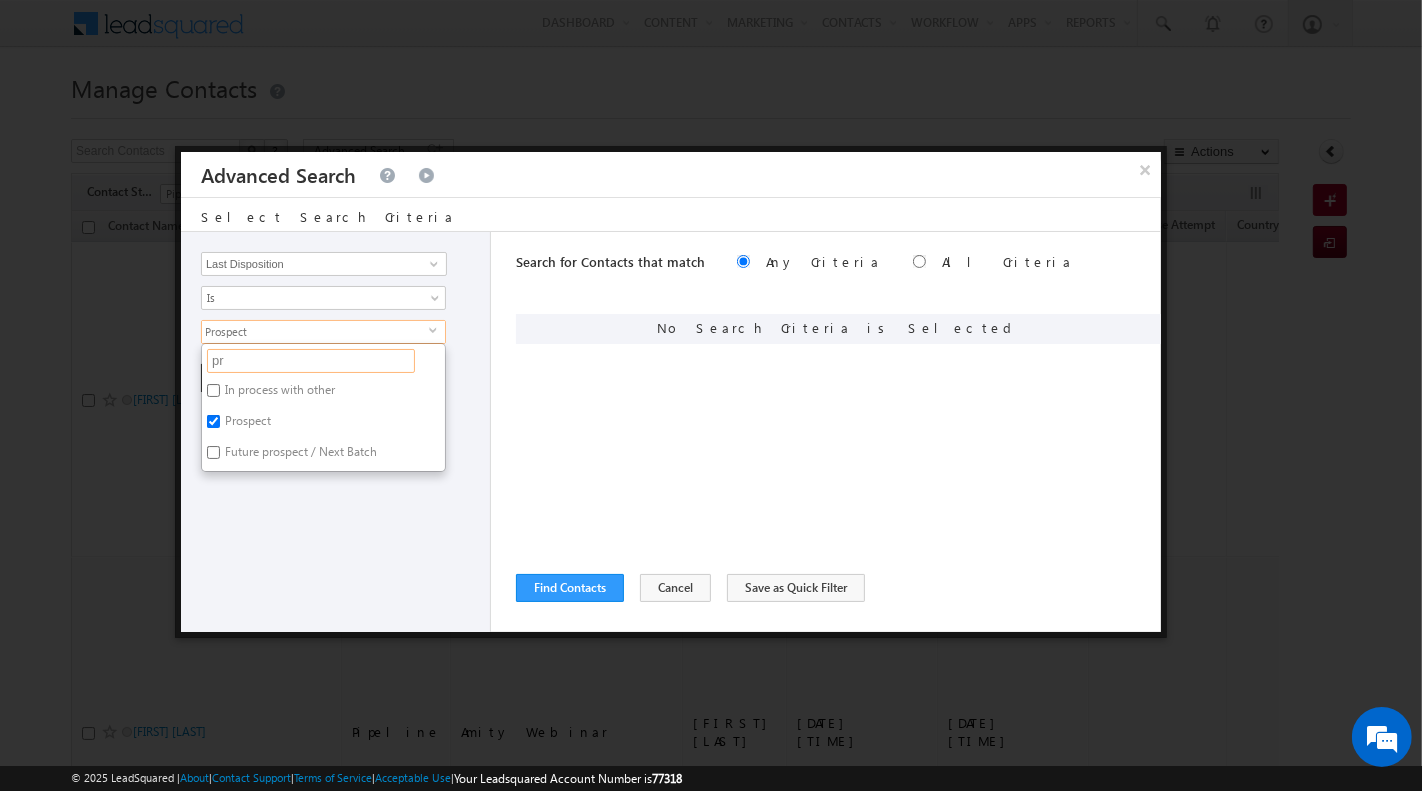 type on "p" 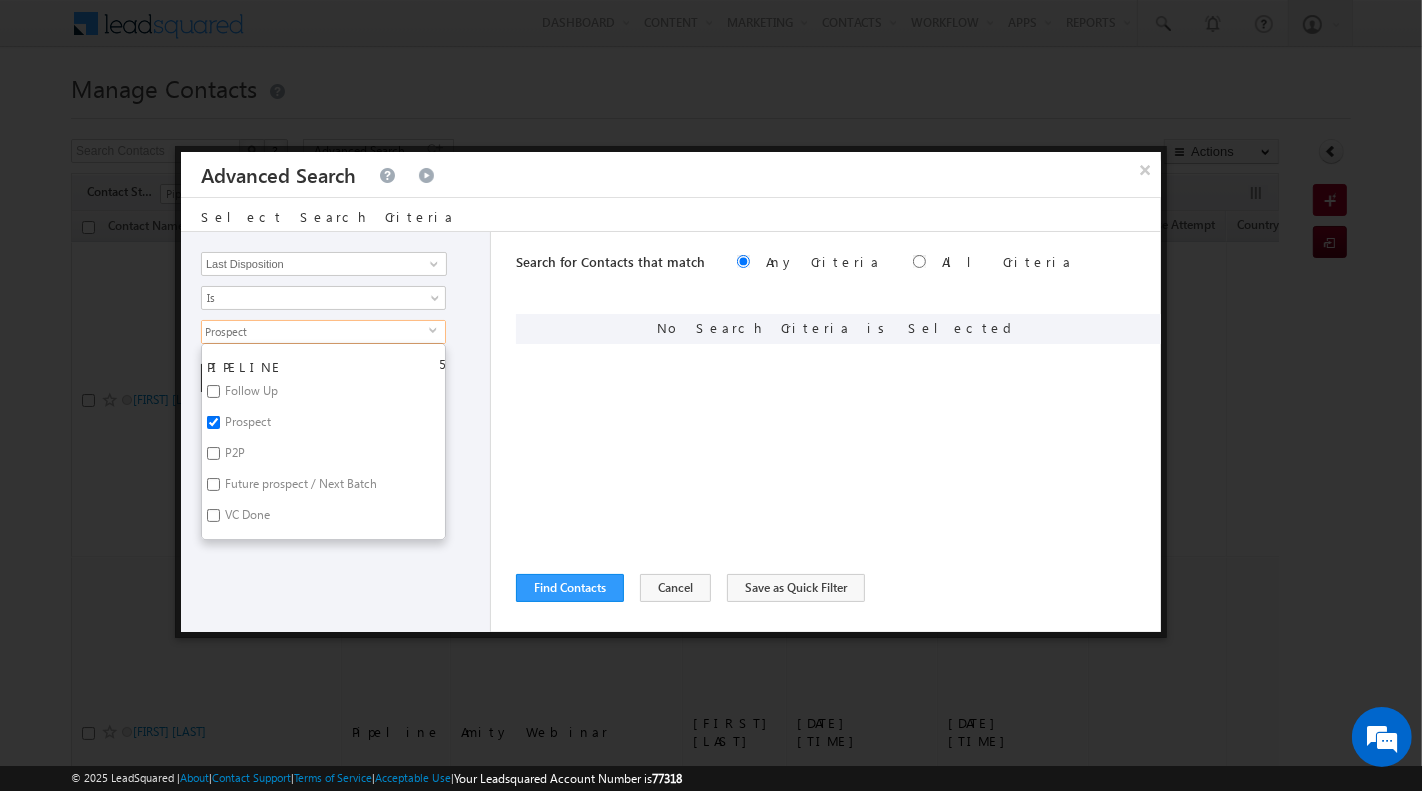 scroll, scrollTop: 414, scrollLeft: 0, axis: vertical 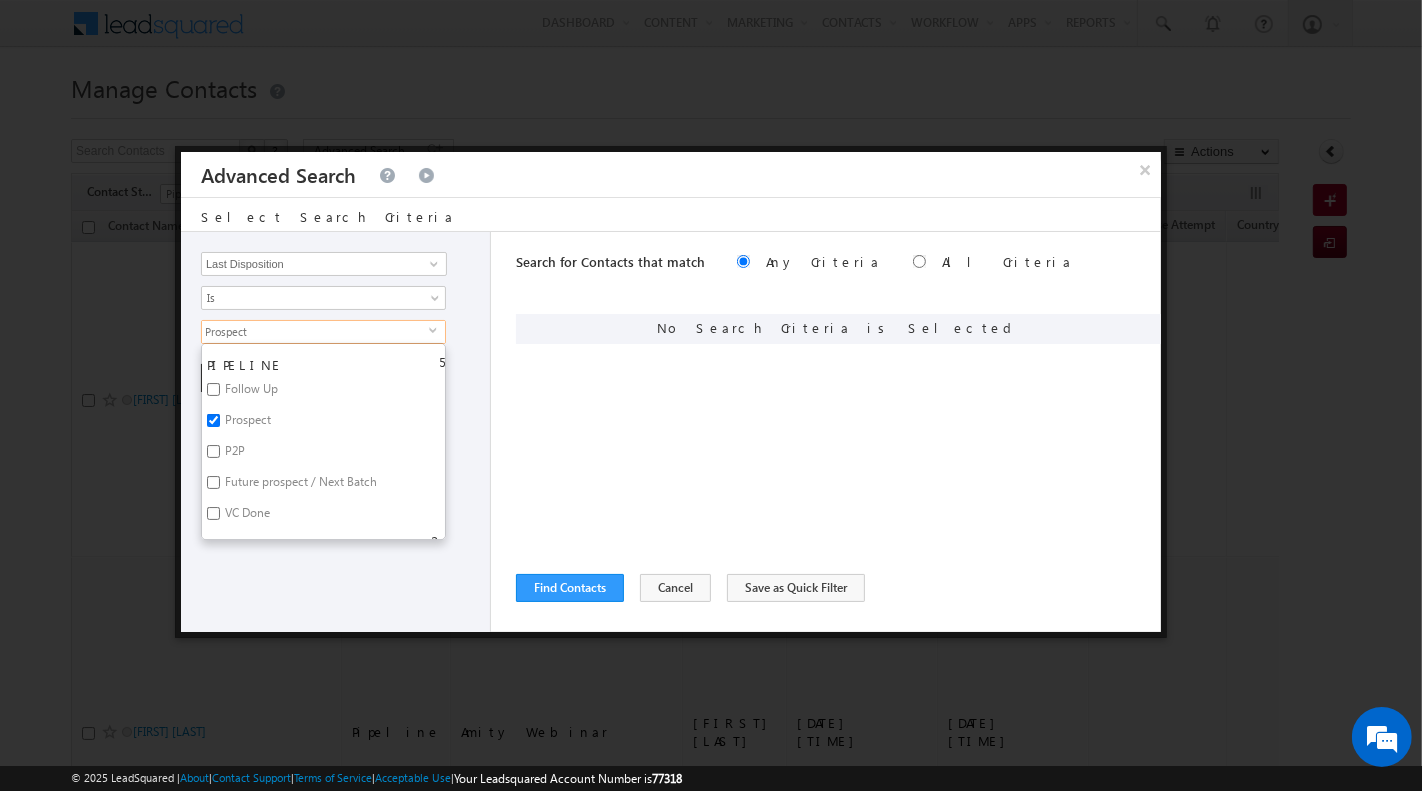 type 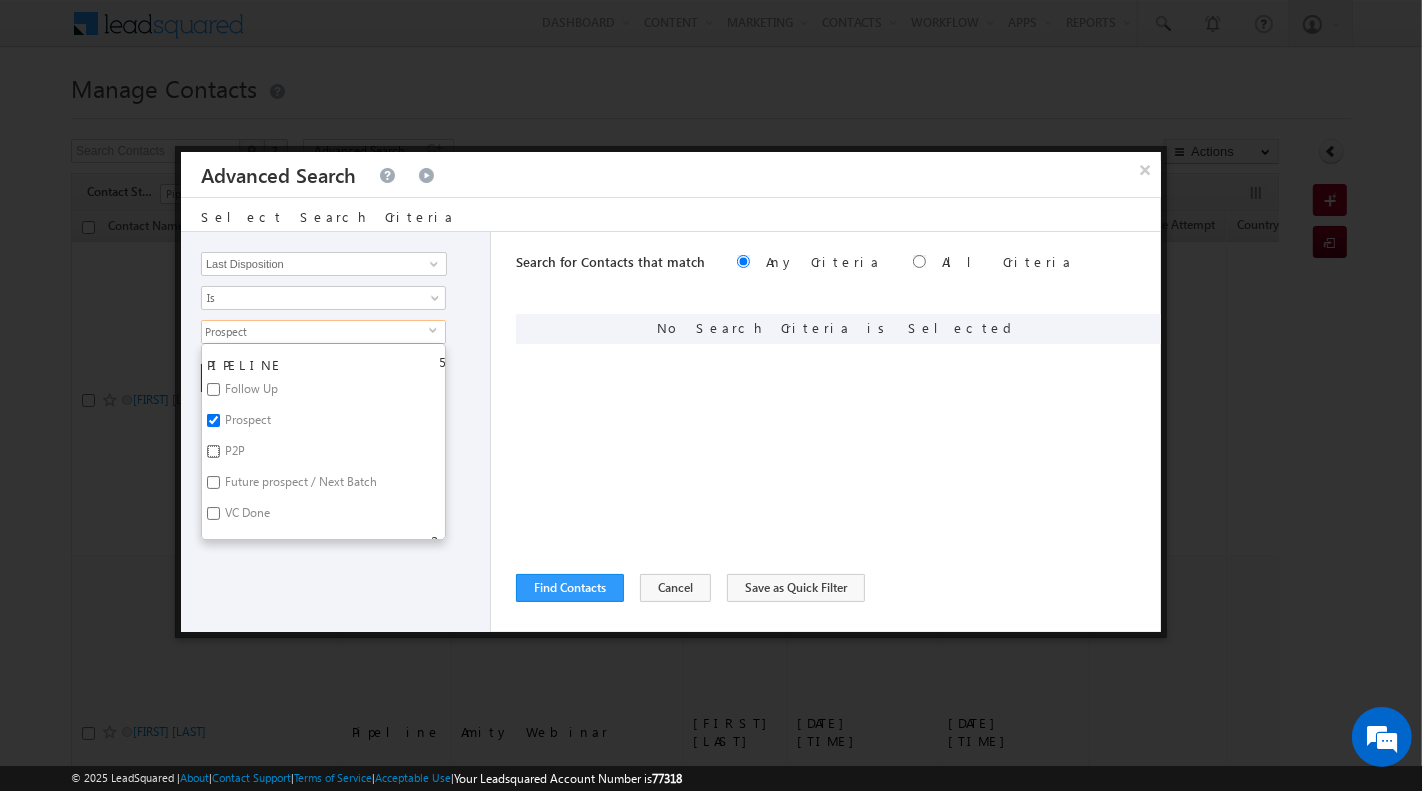 click on "P2P" at bounding box center (213, 451) 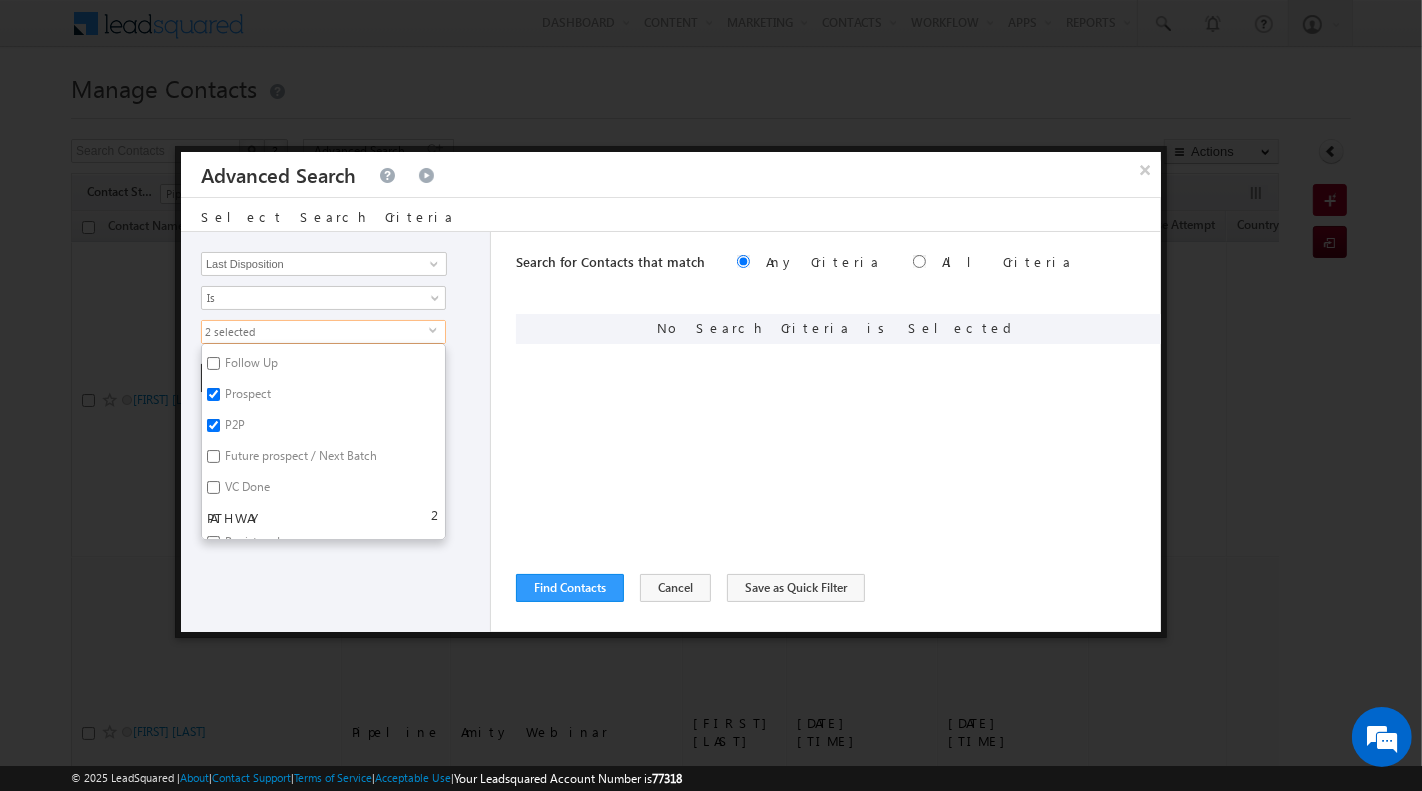 scroll, scrollTop: 447, scrollLeft: 0, axis: vertical 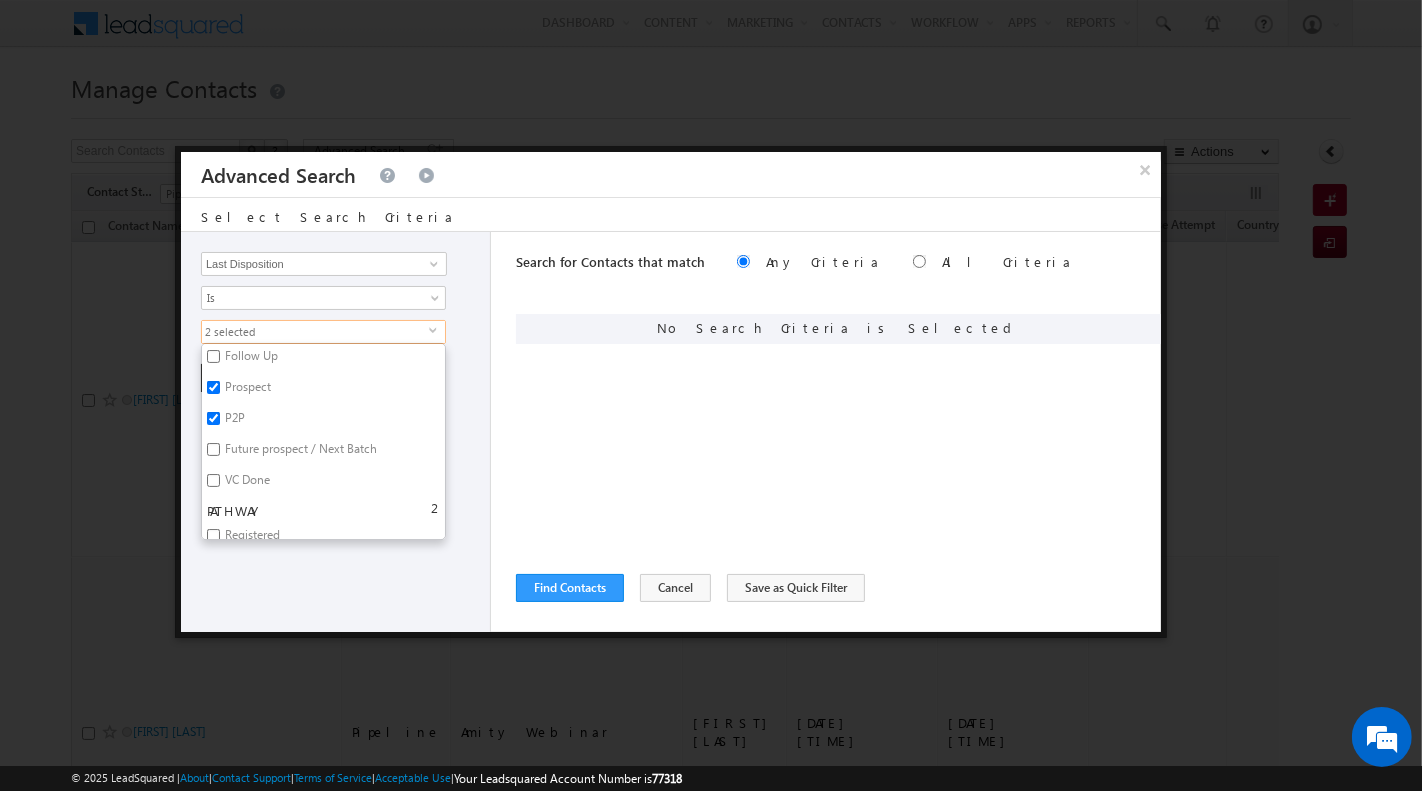 click on "Follow Up" at bounding box center [250, 359] 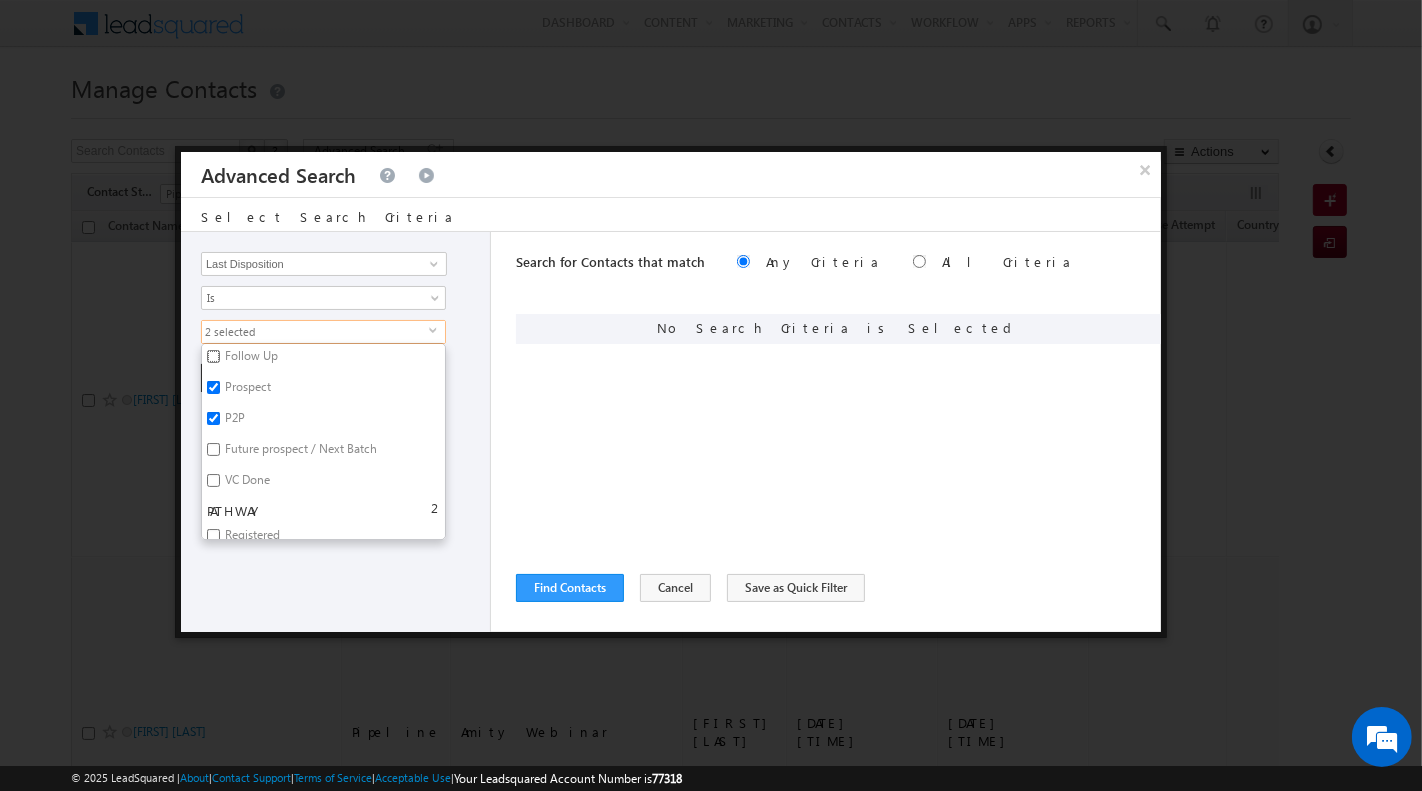 click on "Follow Up" at bounding box center [213, 356] 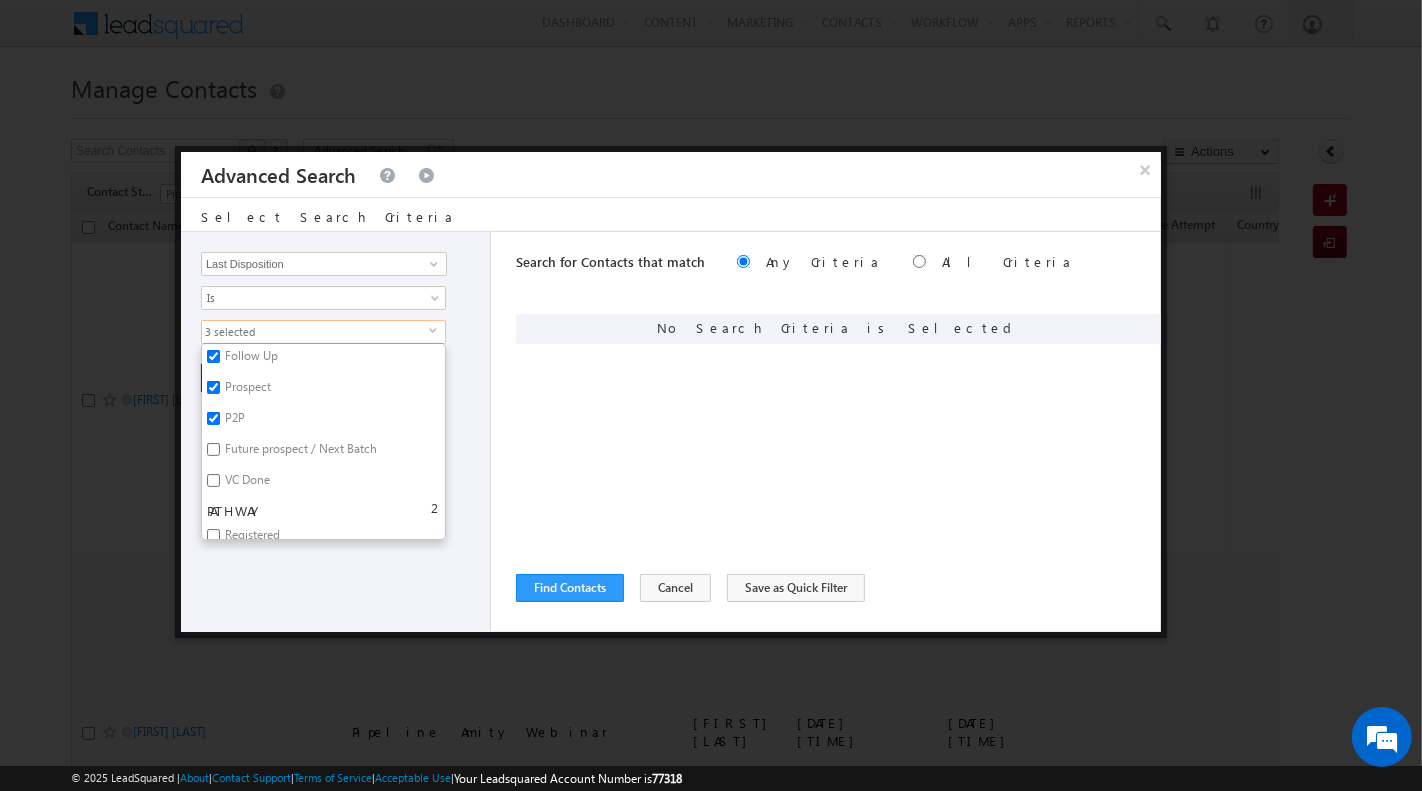 click on "VC Done" at bounding box center (246, 483) 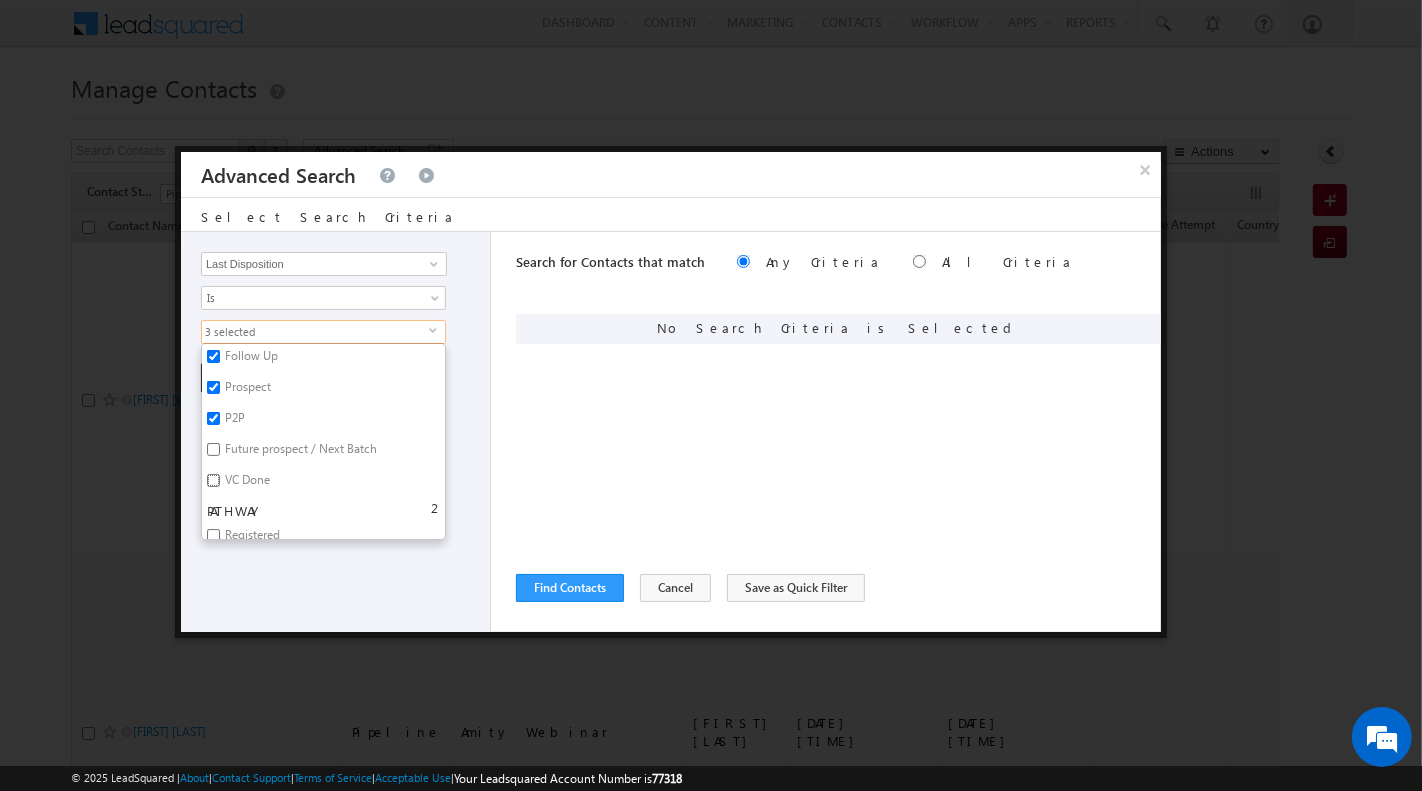 click on "VC Done" at bounding box center (213, 480) 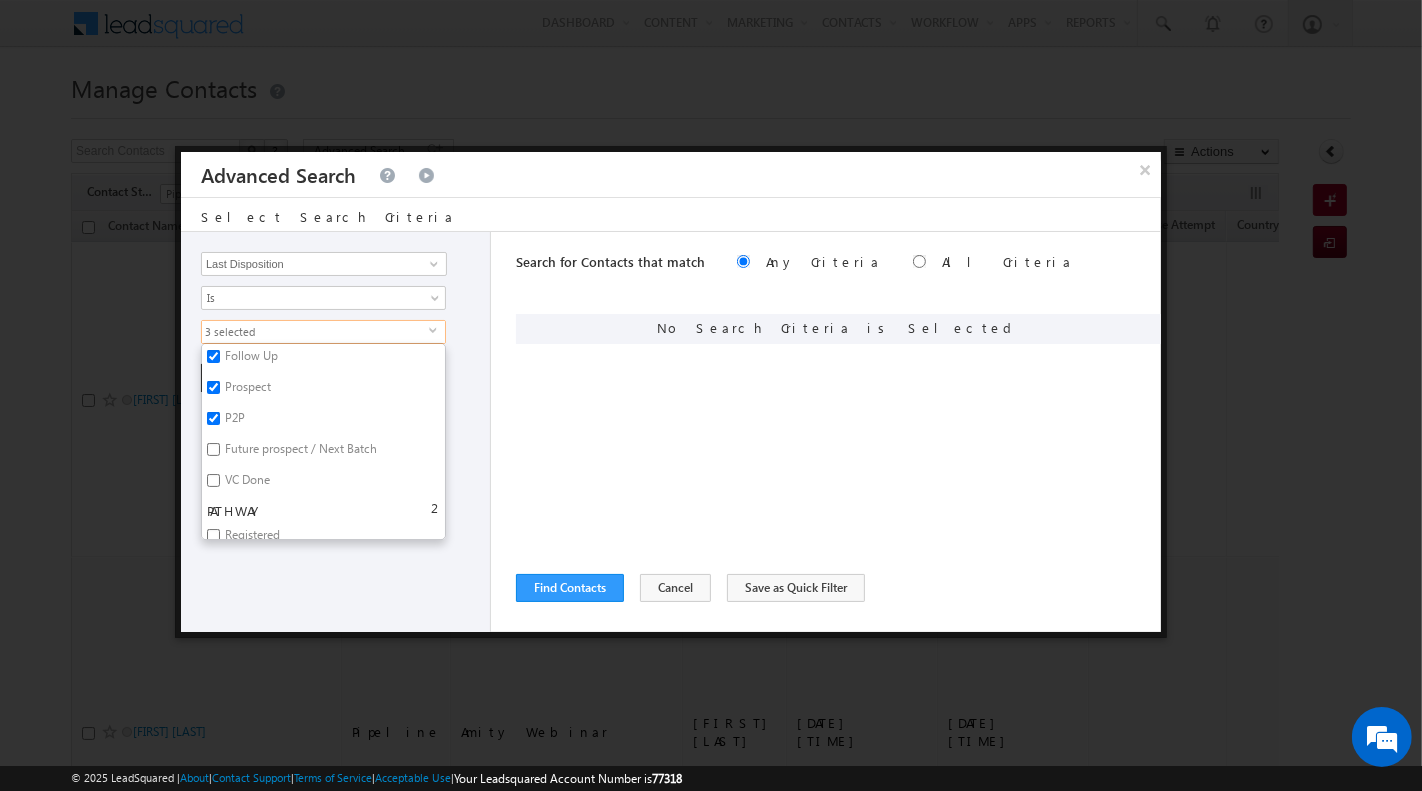 checkbox on "true" 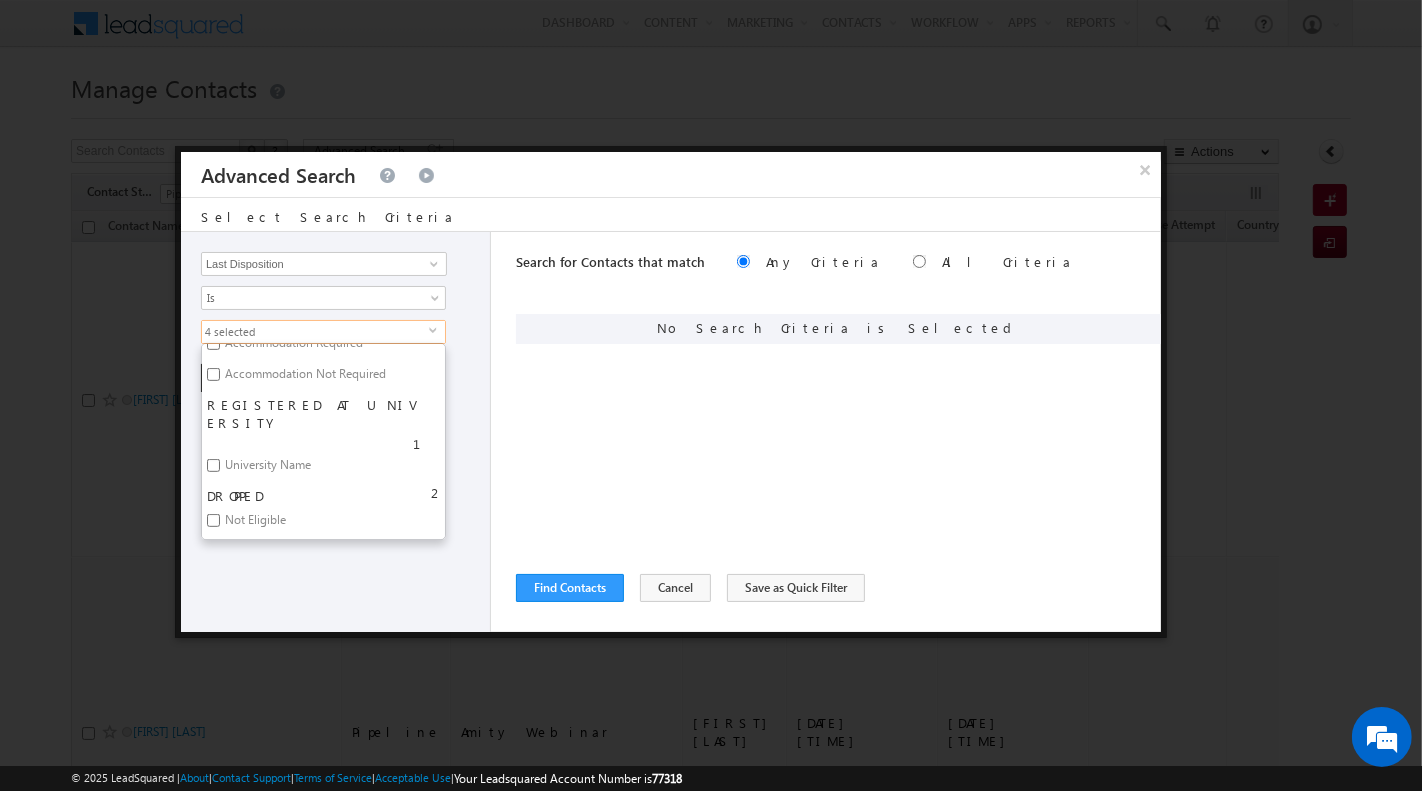 scroll, scrollTop: 897, scrollLeft: 0, axis: vertical 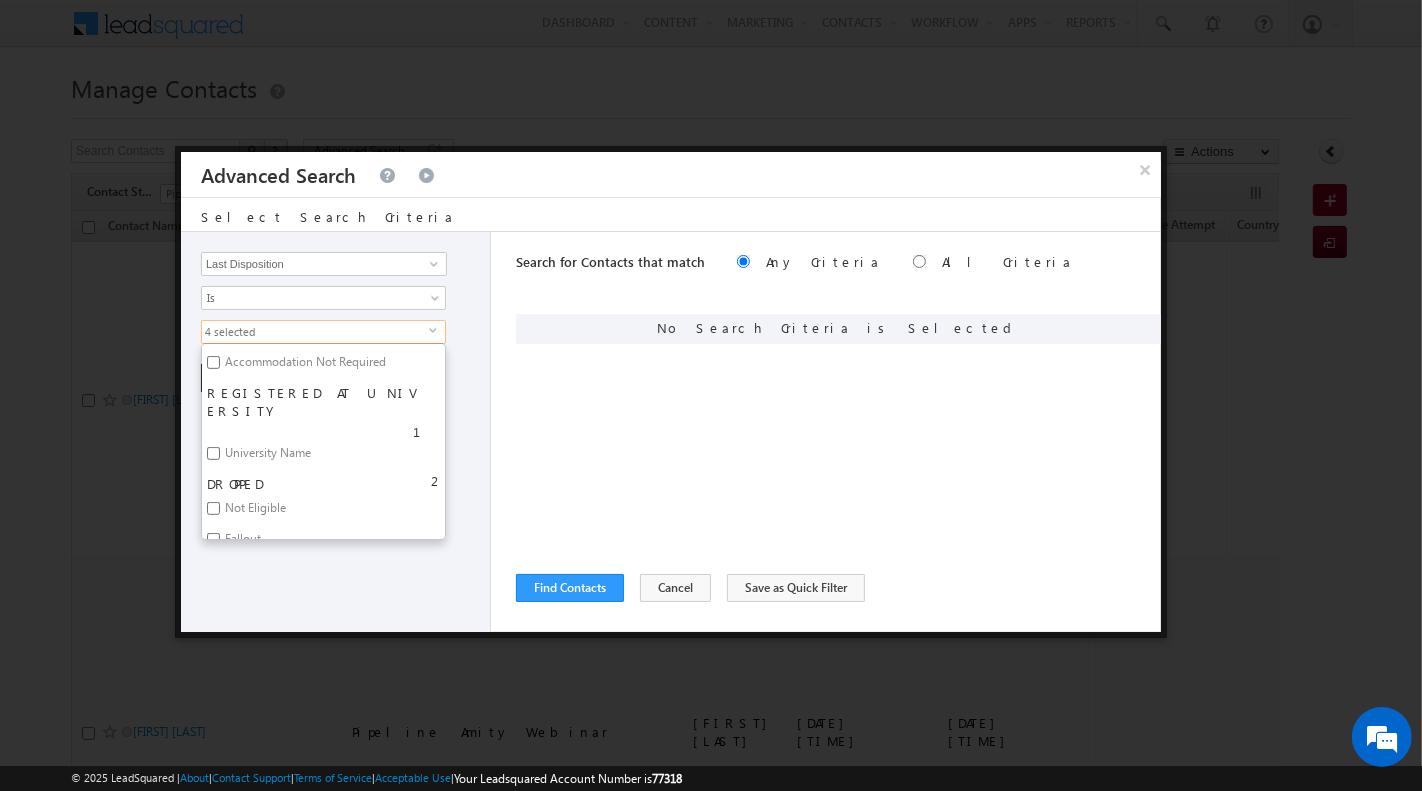 click on "Opportunity Type Contact Activity Task Sales Group  Prospect Id Address 1 Address 2 Any Specific University Or Program Application Status Assignment date current owner Auto Login URL City Class XII Marks Company Concentration Contact Number Contact Origin Contact Score Contact Source Contact Stage Conversion Referrer URL Counselling Done Date Counselling mode Country Country Interested In New Country Interested In Old Course Course Priority Created By Id Created On Created On Old Current Opt In Status Do Not Call Do Not Email Do Not SMS Do Not Track Do You Have Scholarships Do You Have Valid Passport Documents - Status Documents - University Proof Doc Documents - 10th Marksheet Documents - 12th Marksheet Documents - UG Degree Documents - UG Marksheets Documents - PG Degree Documents - PG Marksheets Documents - Resume/CV Documents - LOR Documents - SOP Documents - Passport Documents - ELT Documents - Amity Pathway Certificate Documents - COL Documents - Deposit fee Email Intake" at bounding box center (336, 432) 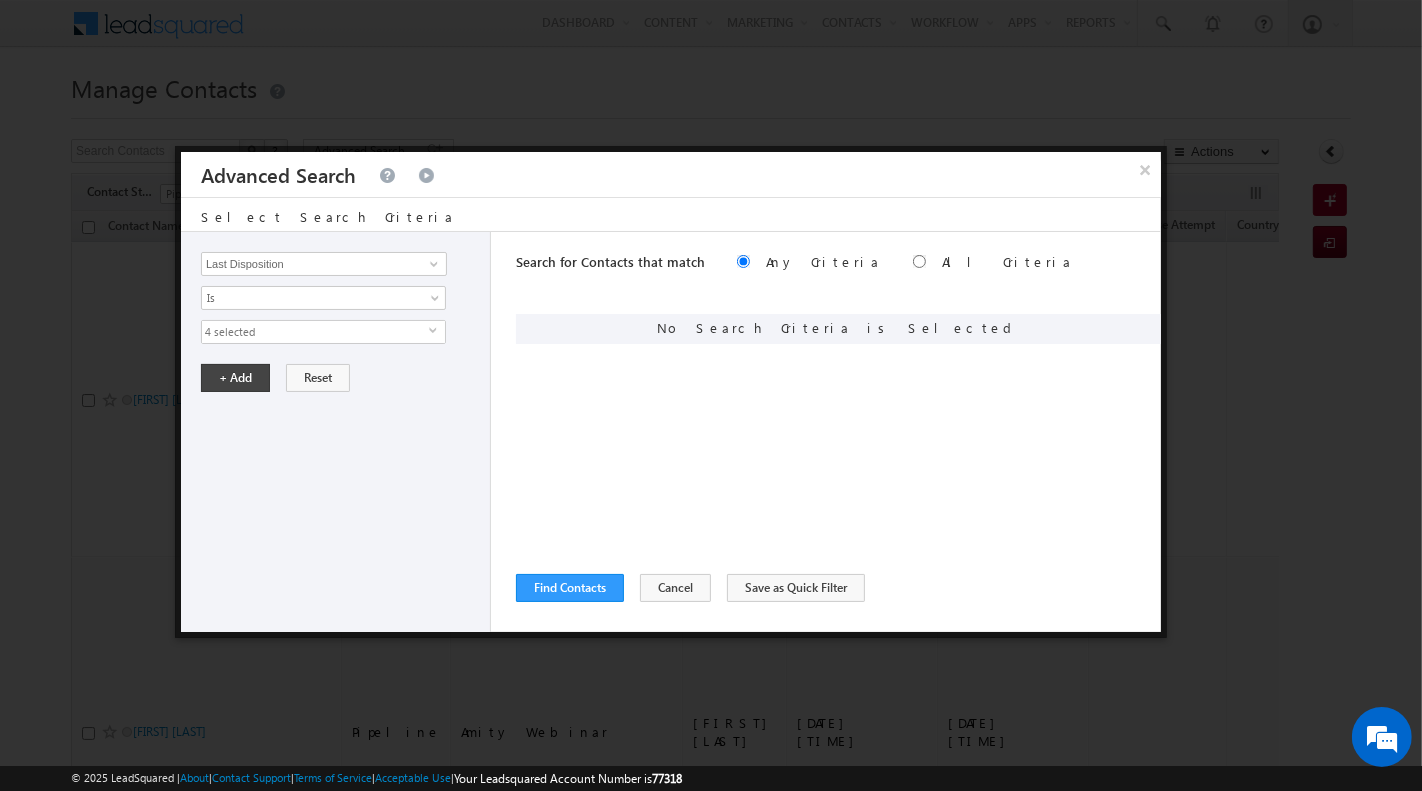 click on "Opportunity Type Contact Activity Task Sales Group  Prospect Id Address 1 Address 2 Any Specific University Or Program Application Status Assignment date current owner Auto Login URL City Class XII Marks Company Concentration Contact Number Contact Origin Contact Score Contact Source Contact Stage Conversion Referrer URL Counselling Done Date Counselling mode Country Country Interested In New Country Interested In Old Course Course Priority Created By Id Created On Created On Old Current Opt In Status Do Not Call Do Not Email Do Not SMS Do Not Track Do You Have Scholarships Do You Have Valid Passport Documents - Status Documents - University Proof Doc Documents - 10th Marksheet Documents - 12th Marksheet Documents - UG Degree Documents - UG Marksheets Documents - PG Degree Documents - PG Marksheets Documents - Resume/CV Documents - LOR Documents - SOP Documents - Passport Documents - ELT Documents - Amity Pathway Certificate Documents - COL Documents - Deposit fee Email Intake" at bounding box center [336, 432] 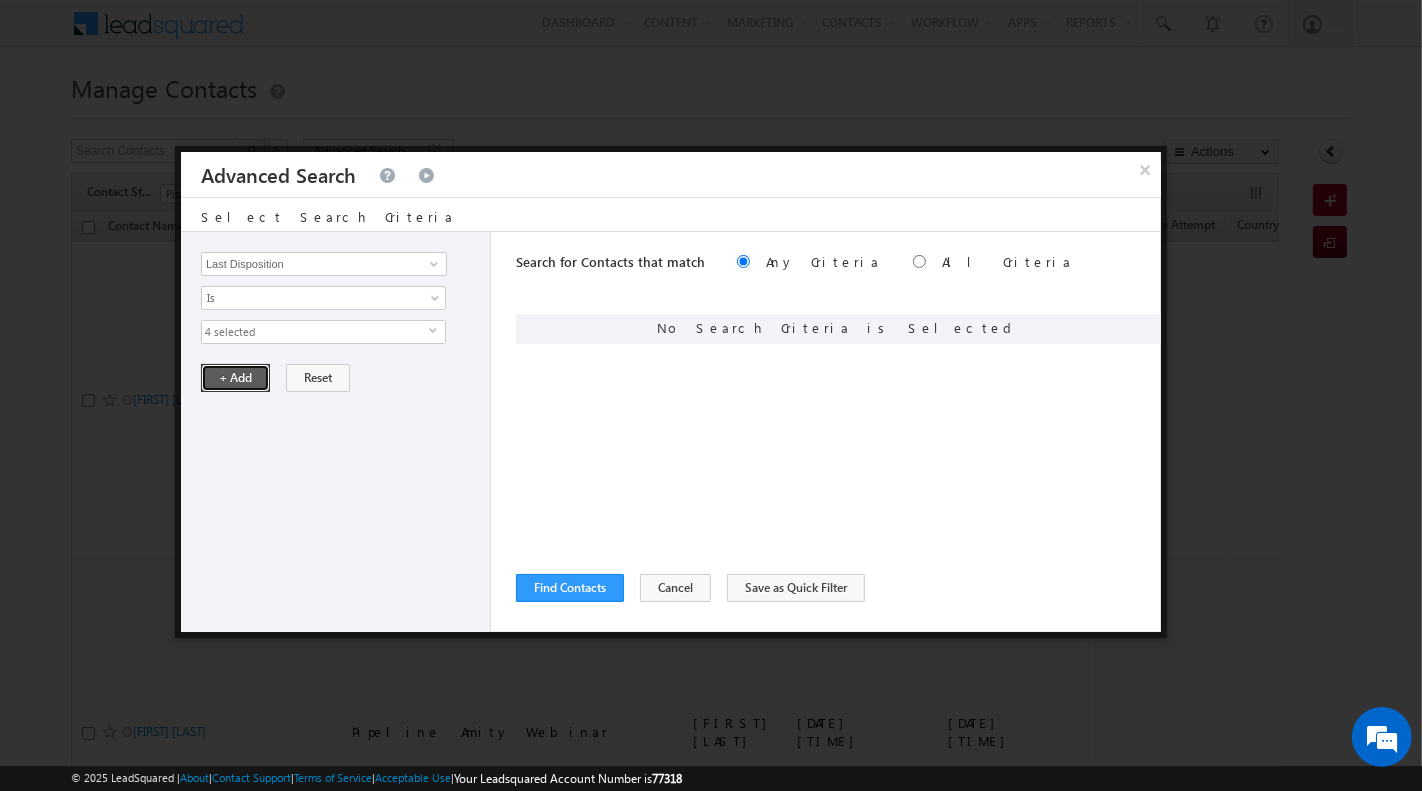 click on "+ Add" at bounding box center (235, 378) 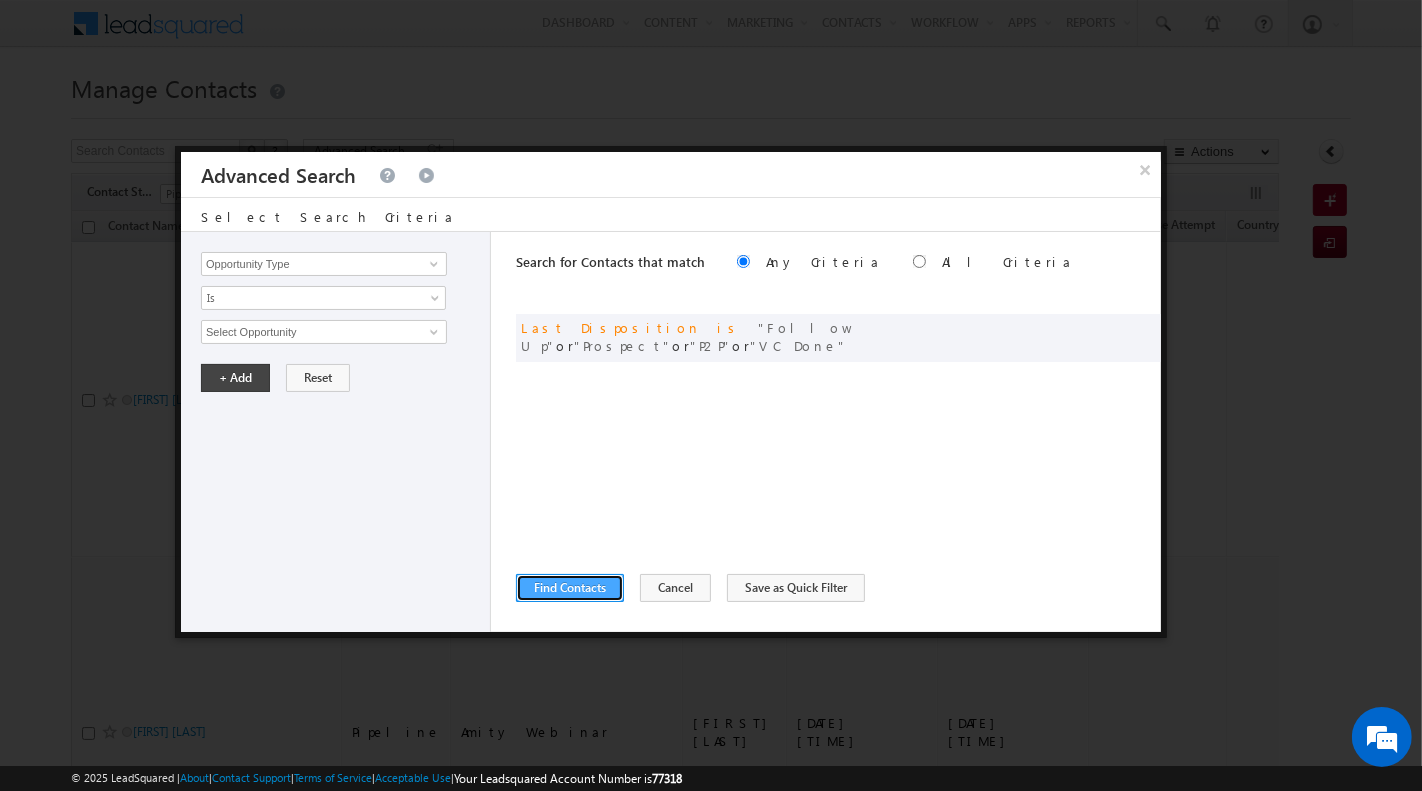 click on "Find Contacts" at bounding box center (570, 588) 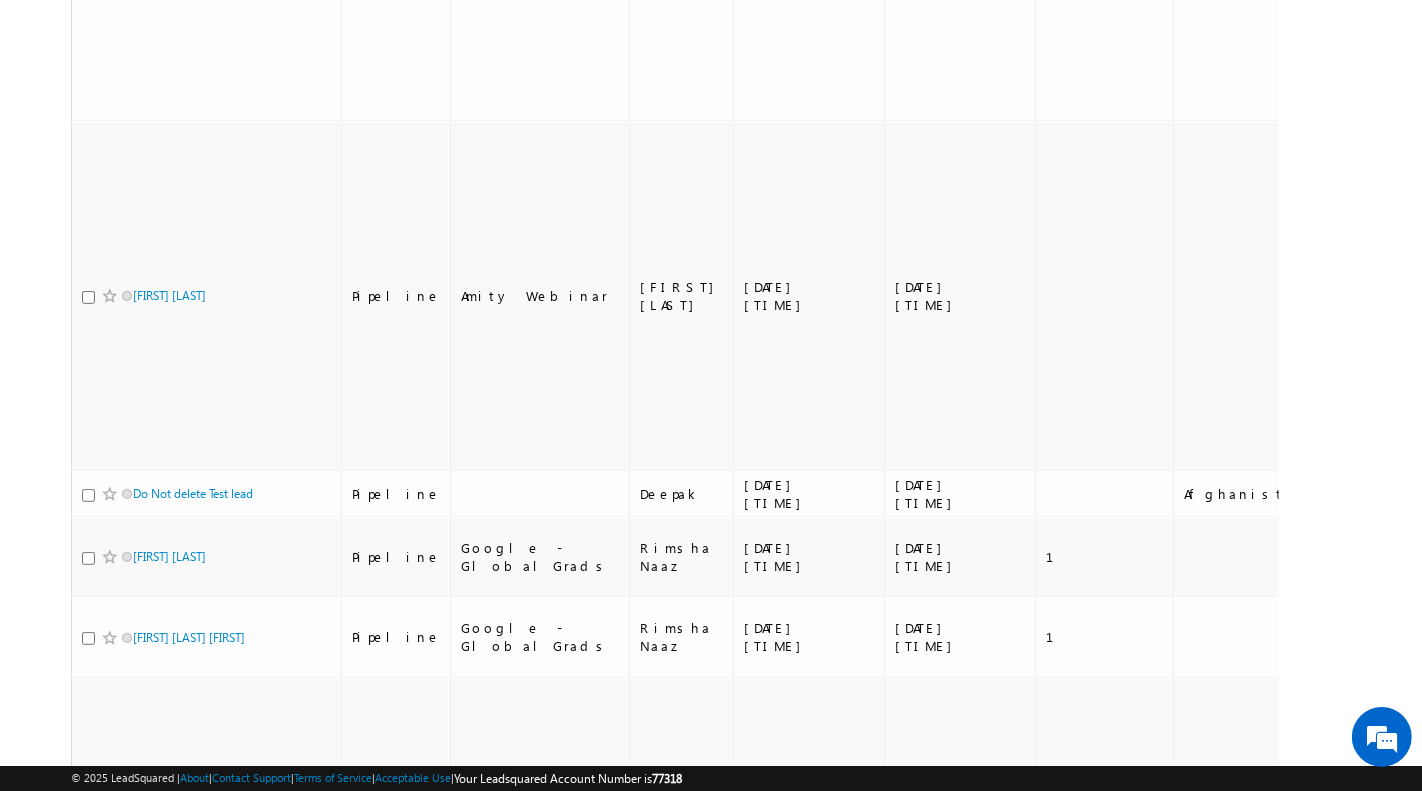 scroll, scrollTop: 0, scrollLeft: 0, axis: both 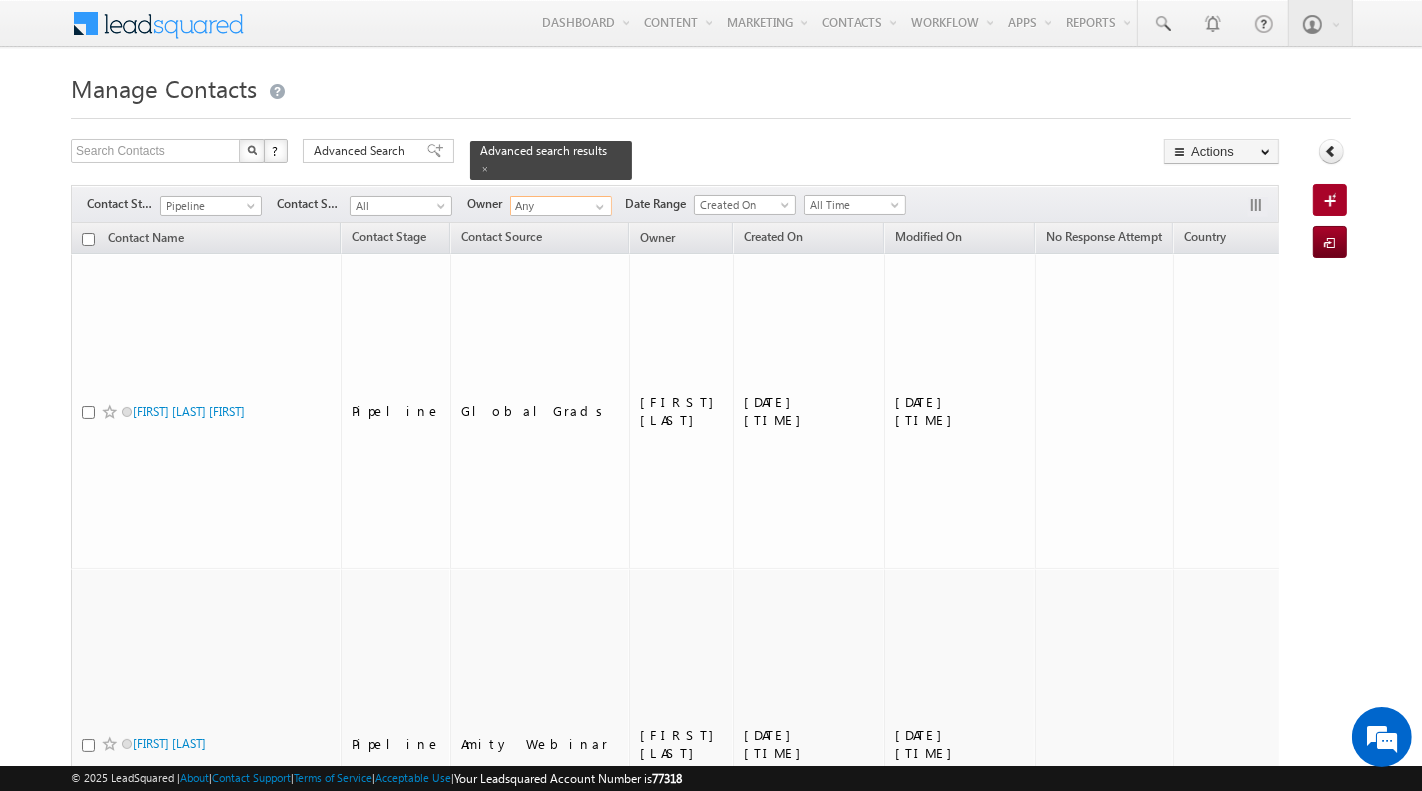 click on "Any" at bounding box center (561, 206) 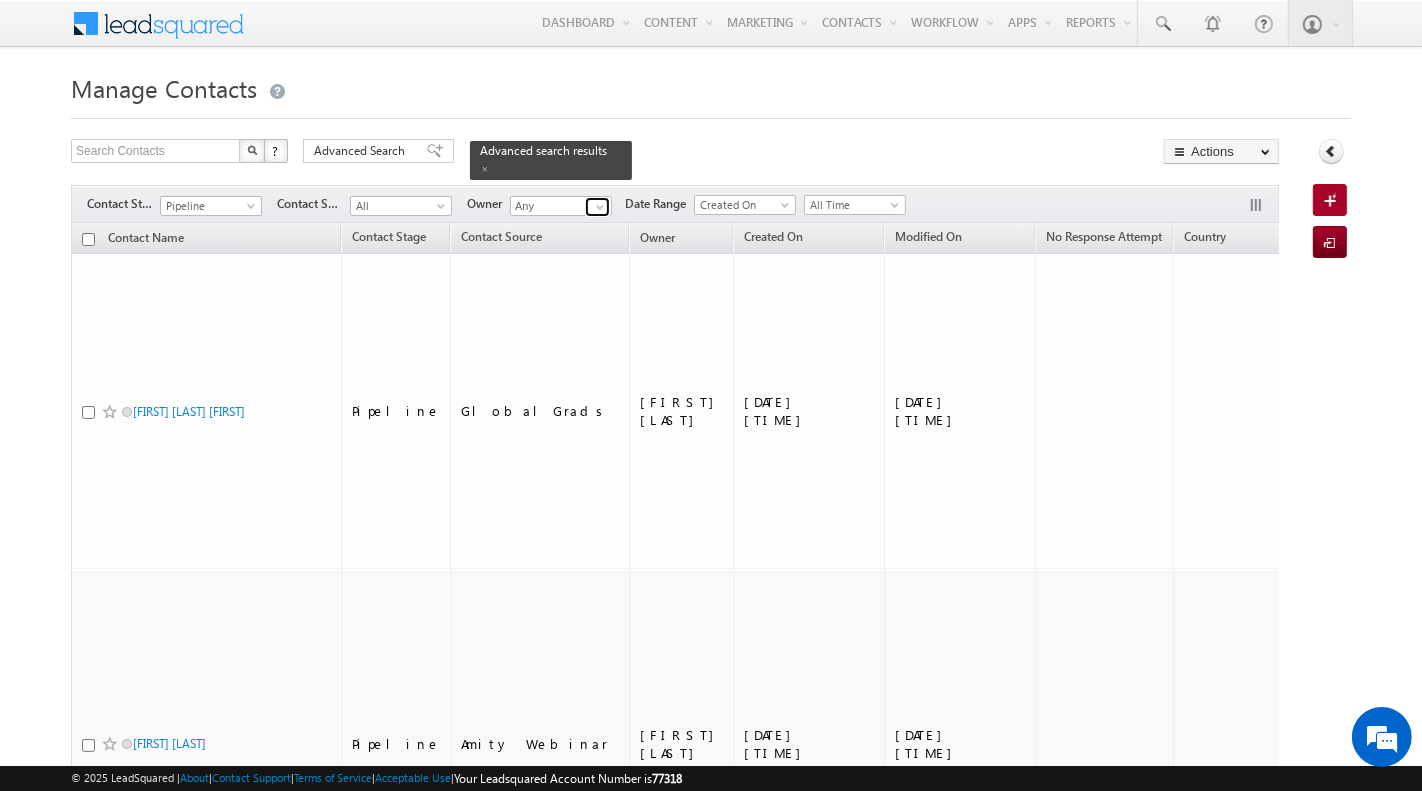 click at bounding box center [597, 207] 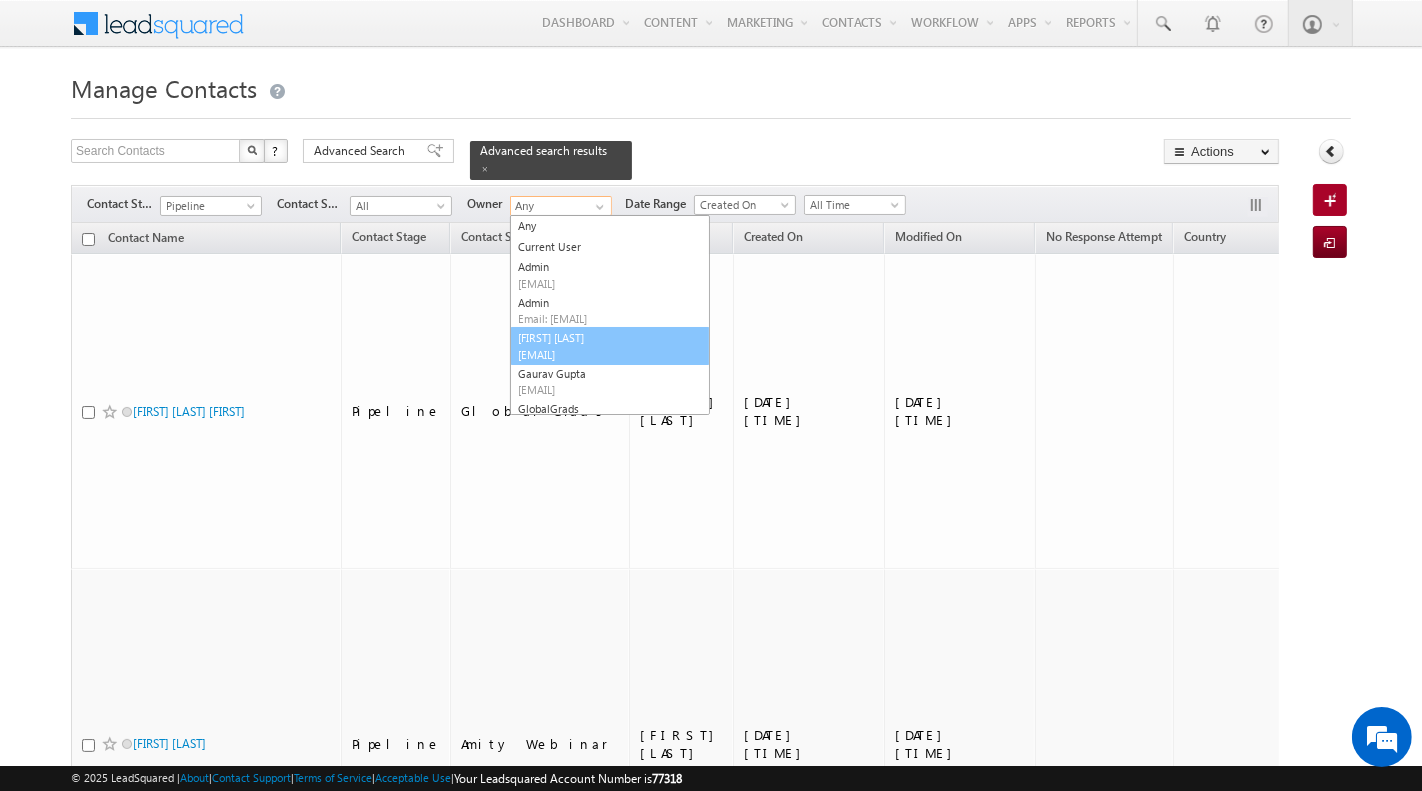 click on "dpanwar@amity.edu" at bounding box center [608, 354] 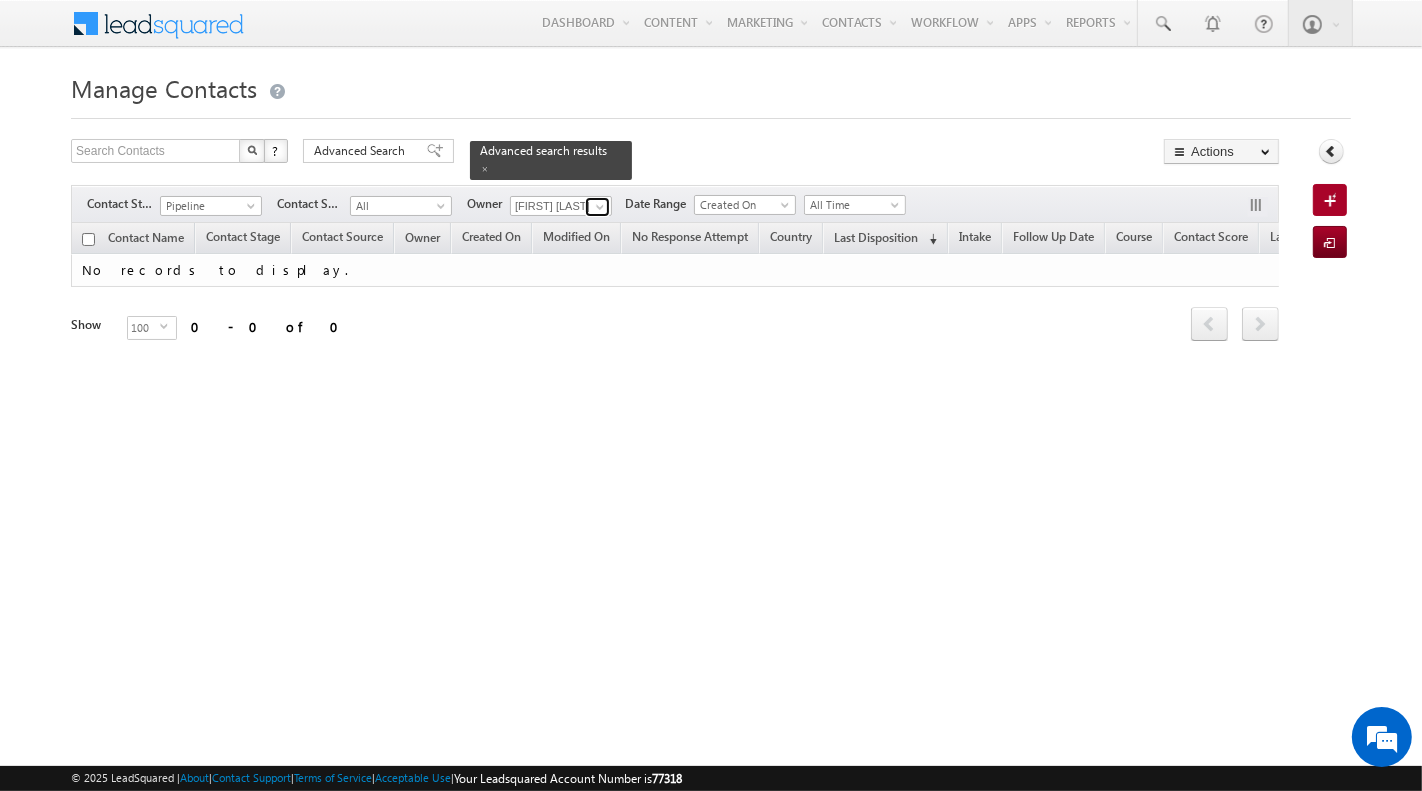 click at bounding box center [597, 207] 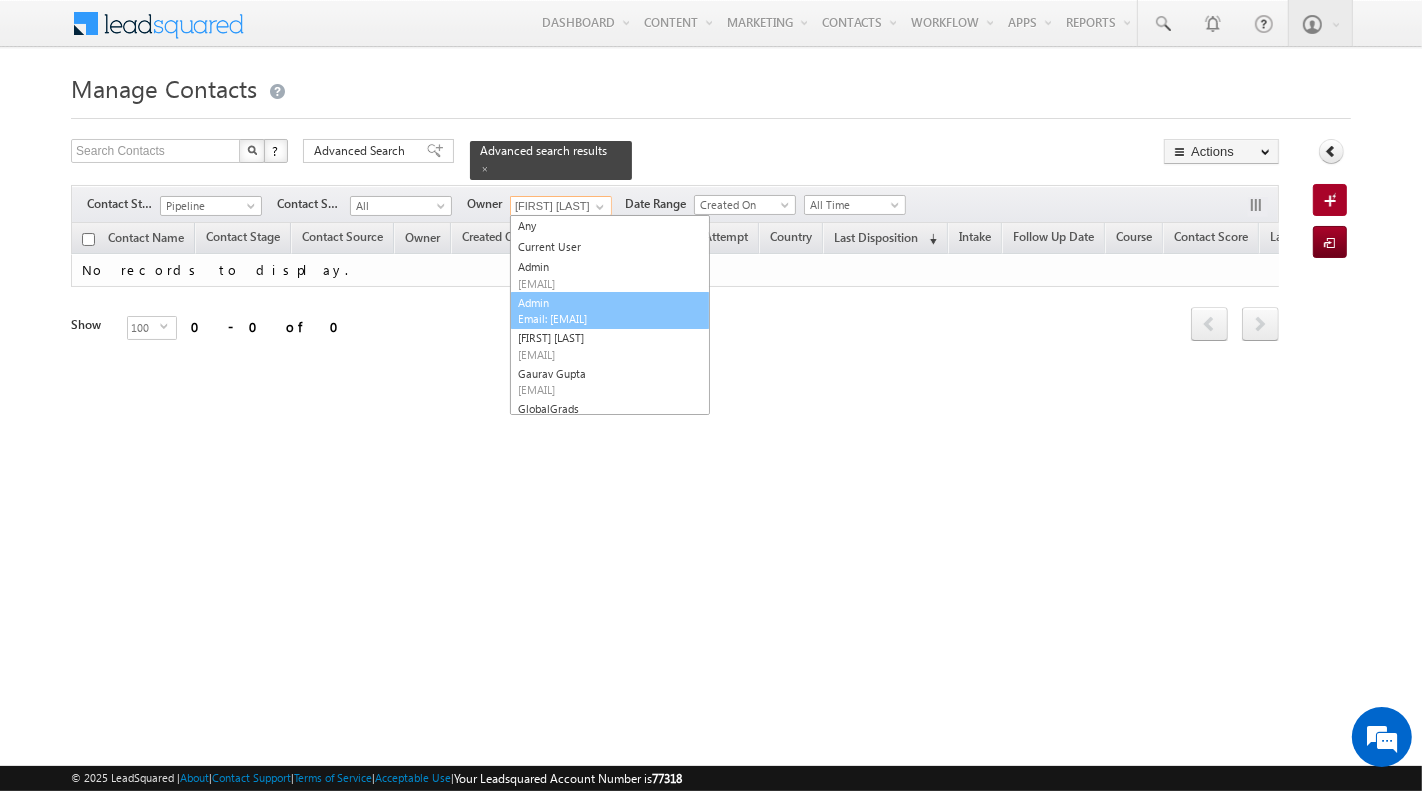 scroll, scrollTop: 44, scrollLeft: 0, axis: vertical 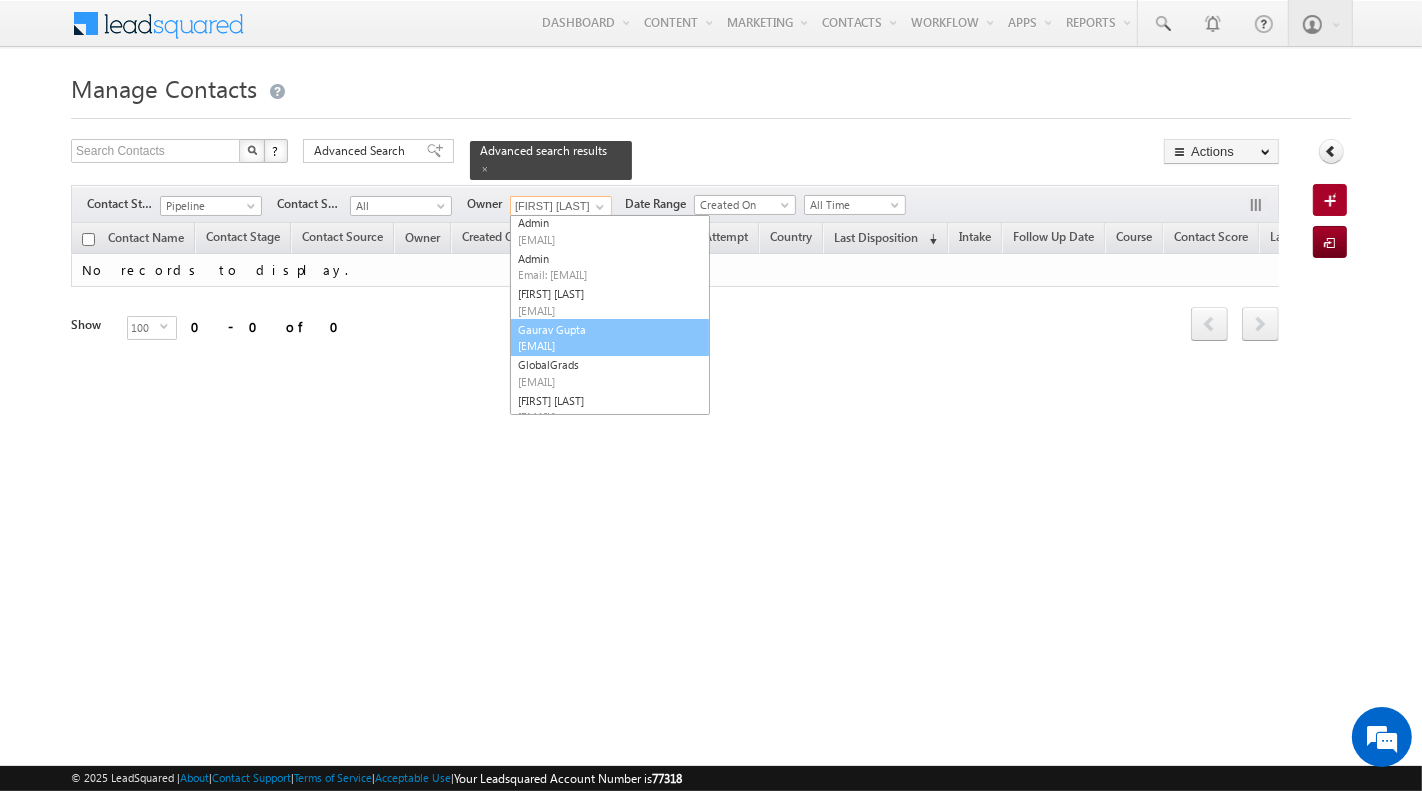 click on "Gaurav Gupta   ggupta5+1@amity.edu" at bounding box center [610, 338] 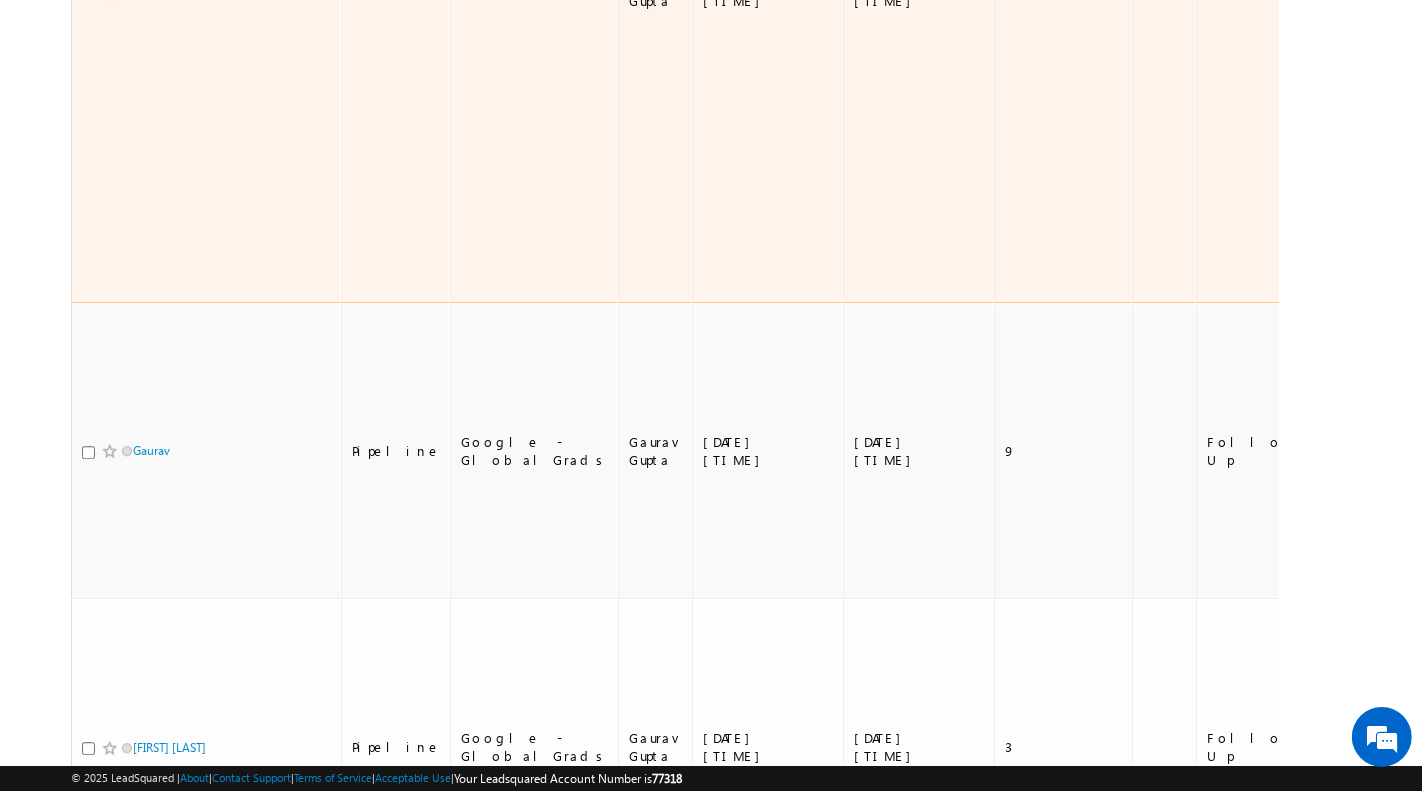 scroll, scrollTop: 4873, scrollLeft: 0, axis: vertical 